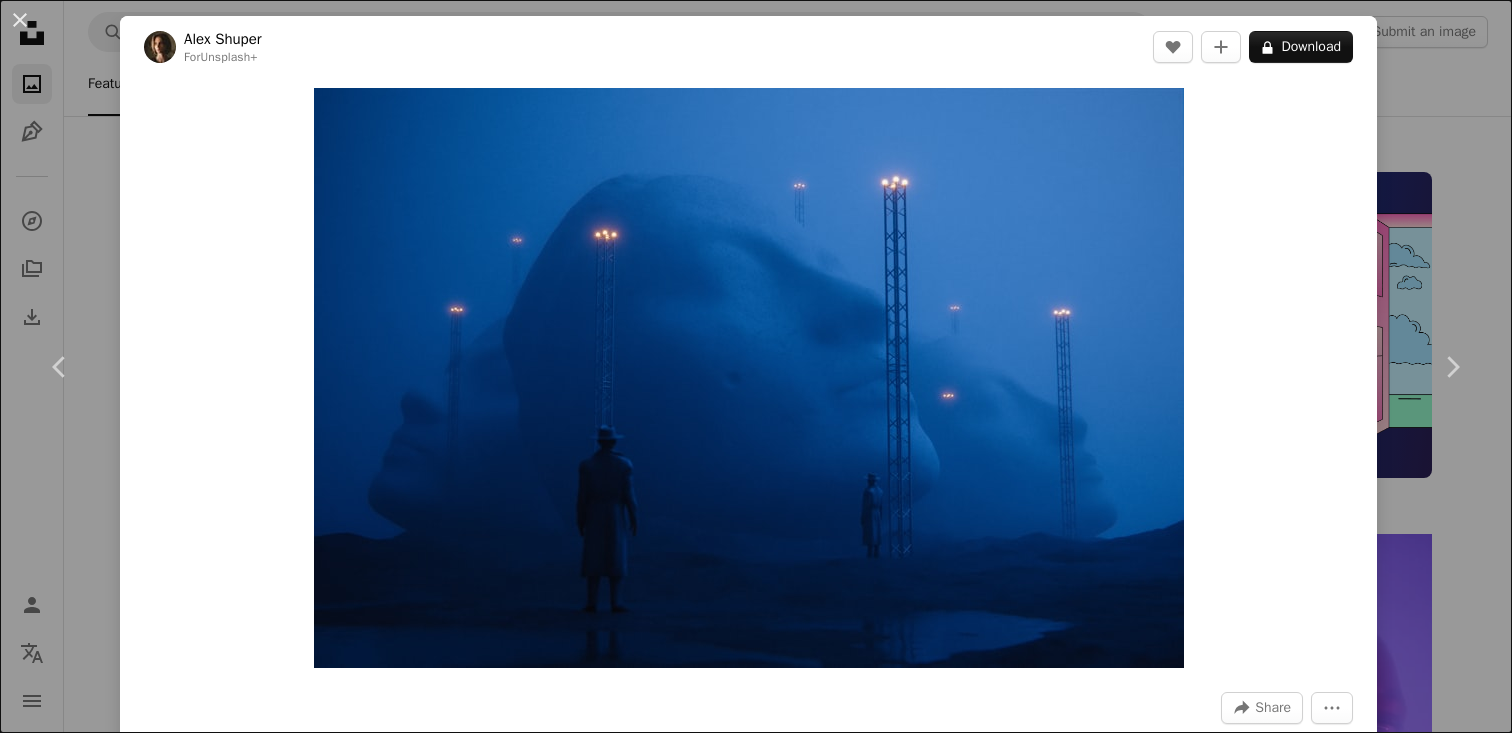 scroll, scrollTop: 29027, scrollLeft: 0, axis: vertical 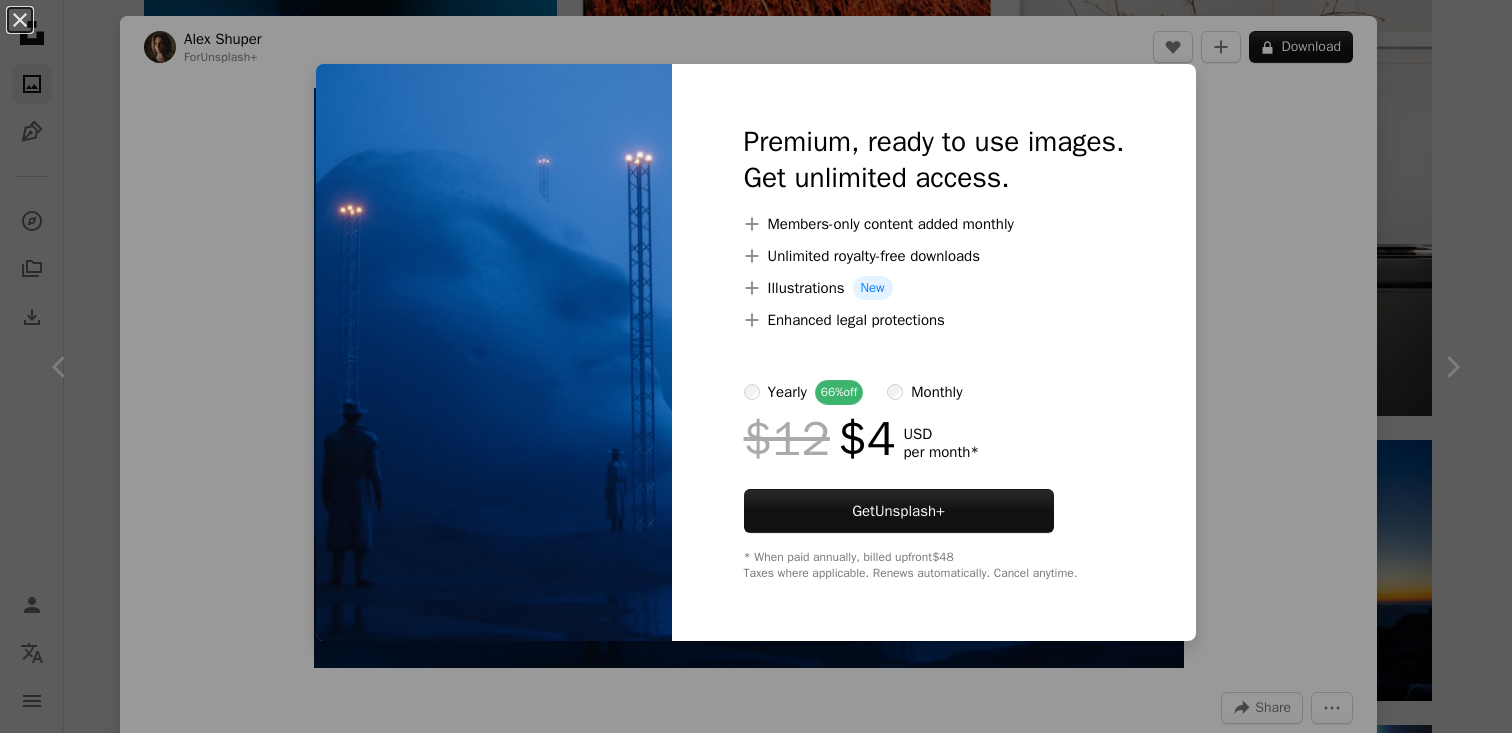 click on "An X shape Premium, ready to use images. Get unlimited access. A plus sign Members-only content added monthly A plus sign Unlimited royalty-free downloads A plus sign Illustrations  New A plus sign Enhanced legal protections yearly 66%  off monthly $12   $4 USD per month * Get  Unsplash+ * When paid annually, billed upfront  $48 Taxes where applicable. Renews automatically. Cancel anytime." at bounding box center [756, 366] 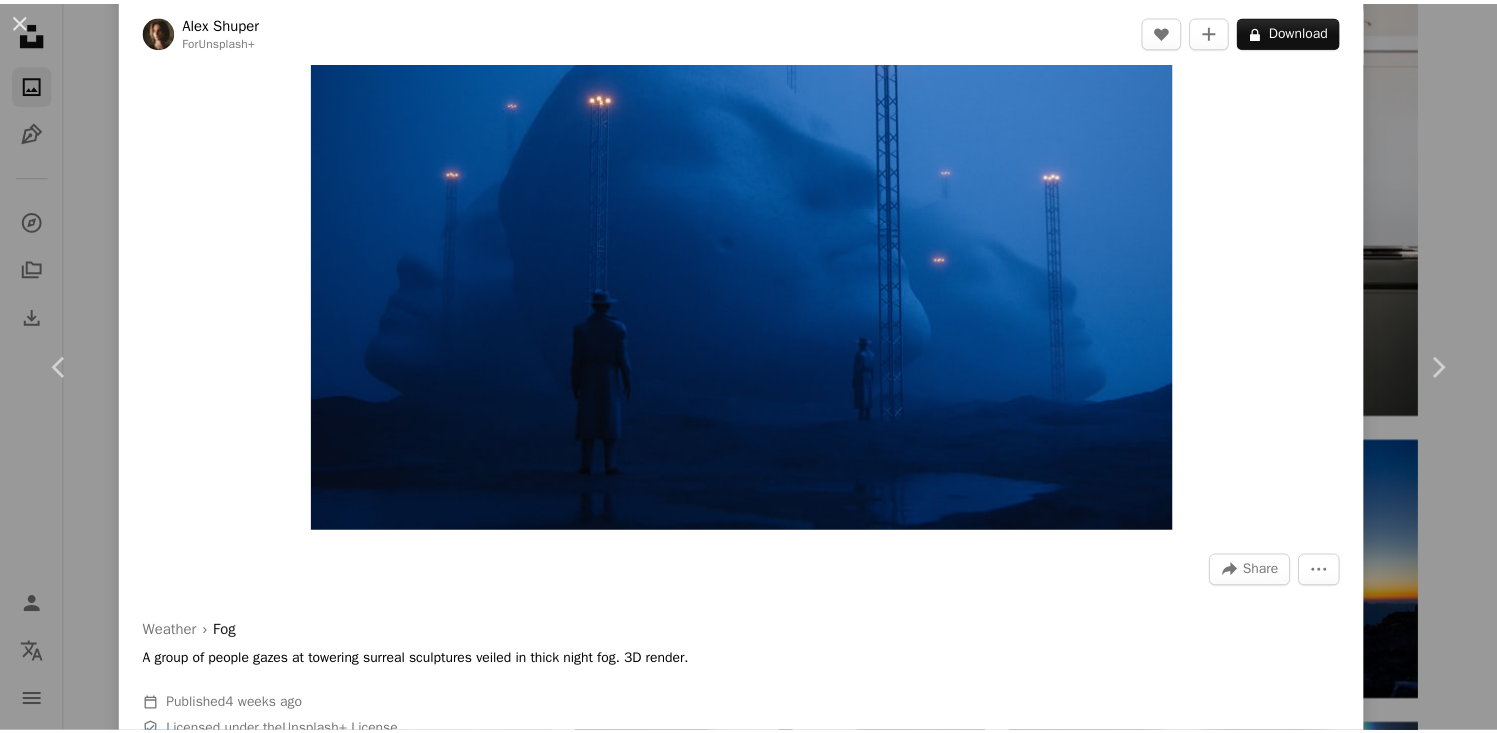 scroll, scrollTop: 148, scrollLeft: 0, axis: vertical 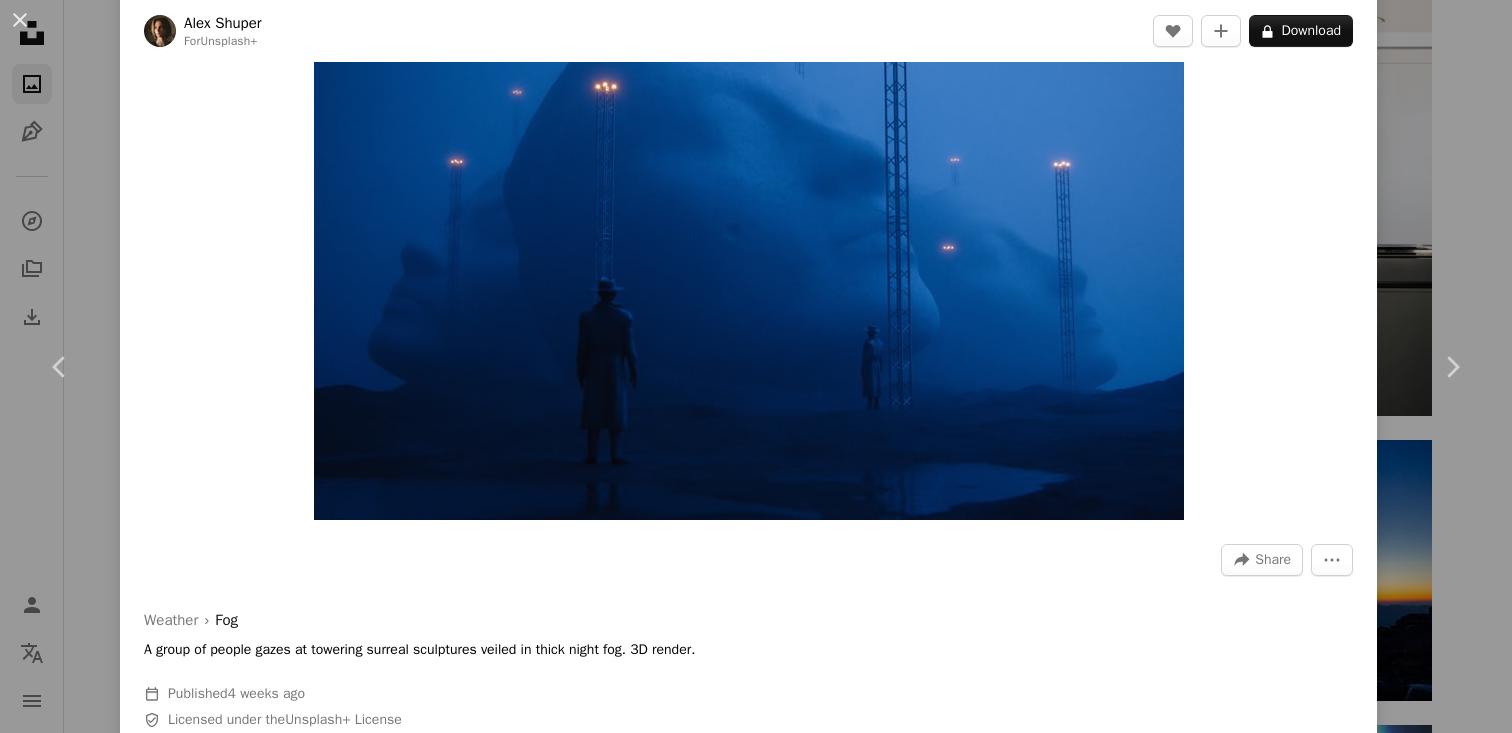 click on "An X shape Chevron left Chevron right [FIRST] [LAST] For  Unsplash+ A heart A plus sign A lock Download Zoom in A forward-right arrow Share More Actions Weather › Fog A group of people gazes at towering surreal sculptures veiled in thick night fog. 3D render. Calendar outlined Published  4 weeks ago Safety Licensed under the  Unsplash+ License wallpaper background night 3d render digital art cinematic evening moody mysterious 3d art night time grainy night scene 3d image digital render dramatic lighting nightfall digital minimalism cinematic lighting moody lighting Public domain images From this series Chevron right Plus sign for Unsplash+ Plus sign for Unsplash+ Plus sign for Unsplash+ Plus sign for Unsplash+ Related images Plus sign for Unsplash+ A heart A plus sign YASA Design Studio For  Unsplash+ A lock Download Plus sign for Unsplash+ A heart A plus sign Mohammad Alizade For  Unsplash+ A lock Download Plus sign for Unsplash+ A heart A plus sign Aakash Dhage For  Unsplash+ A lock Download A heart For" at bounding box center (756, 366) 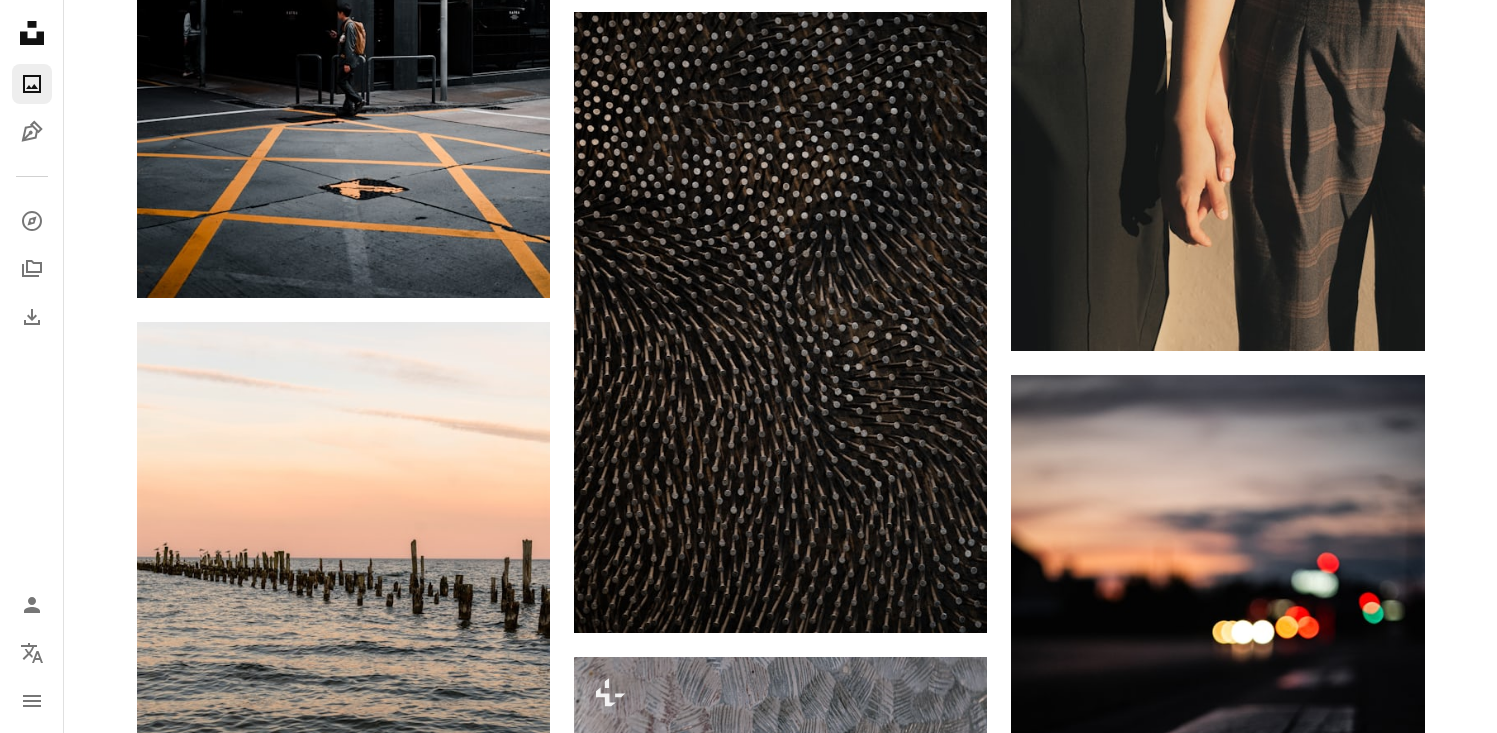 scroll, scrollTop: 37492, scrollLeft: 0, axis: vertical 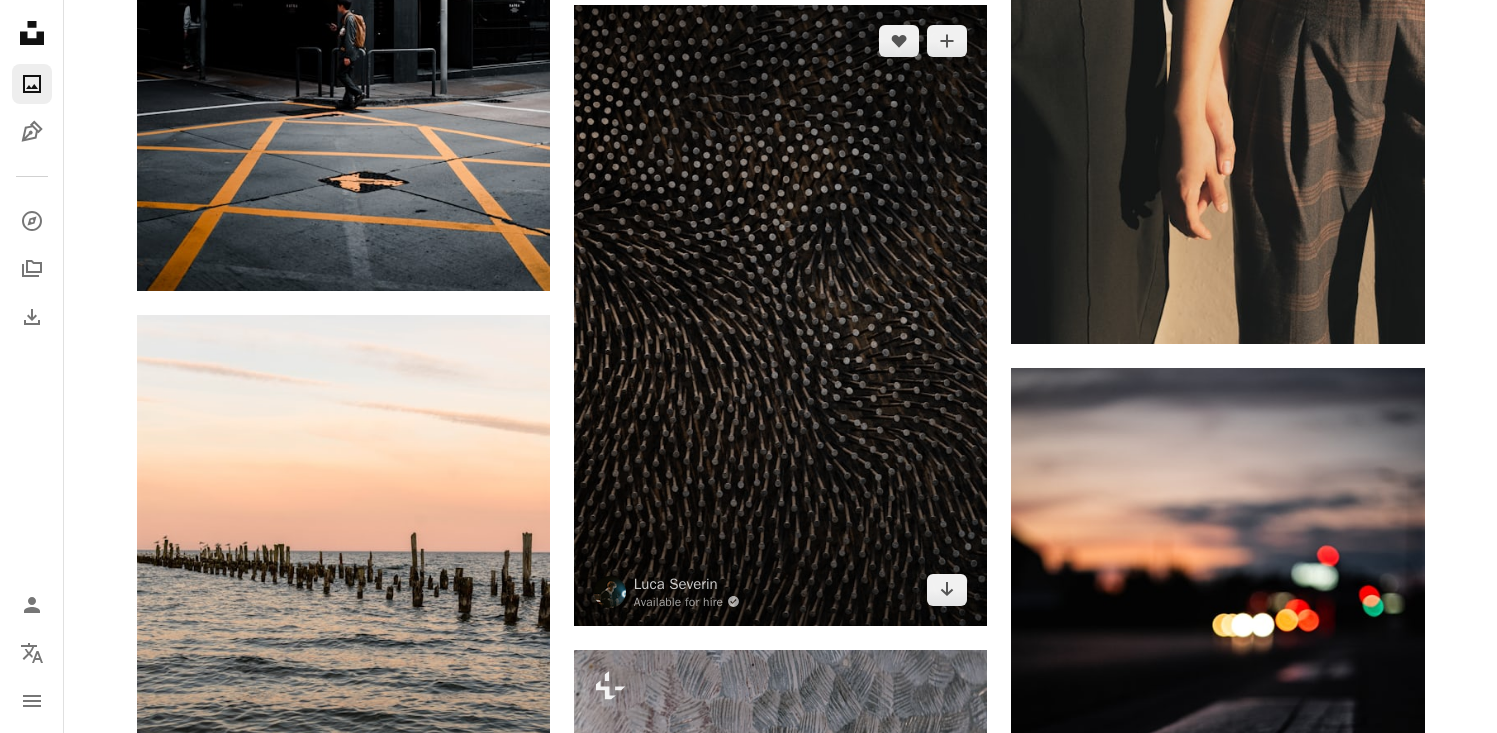 click at bounding box center [780, 315] 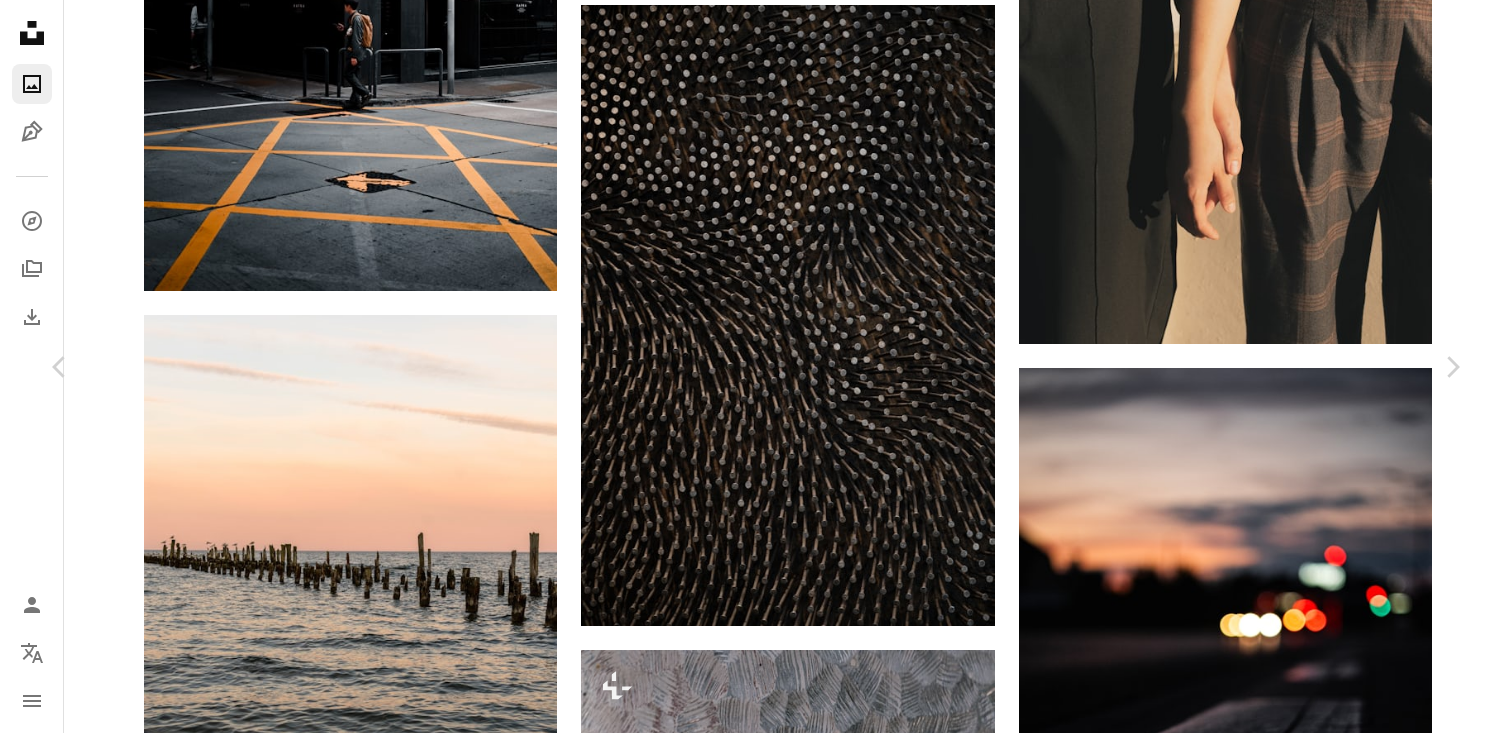click on "An X shape Chevron left Chevron right Luca Severin Available for hire A checkmark inside of a circle A heart A plus sign Download free Chevron down Zoom in Views 302,226 Downloads 2,017 A forward-right arrow Share Info icon Info More Actions A map marker Neue Nationalgalerie, Potsdamer Straße, Berlin, Deutschland Calendar outlined Published  2 weeks ago Camera NIKON CORPORATION, NIKON Z 6 Safety Free to use under the  Unsplash License texture woman human pattern female adult home decor berlin rug deutschland Public domain images Browse premium related images on iStock  |  Save 20% with code UNSPLASH20 View more on iStock  ↗ Related images A heart A plus sign Wolfgang Hasselmann Arrow pointing down Plus sign for Unsplash+ A heart A plus sign A. C. For  Unsplash+ A lock Download A heart A plus sign Iggy Love Available for hire A checkmark inside of a circle Arrow pointing down A heart A plus sign Christian Keybets Arrow pointing down Plus sign for Unsplash+ A heart A plus sign Susan Wilkinson For  Unsplash+" at bounding box center [756, 3750] 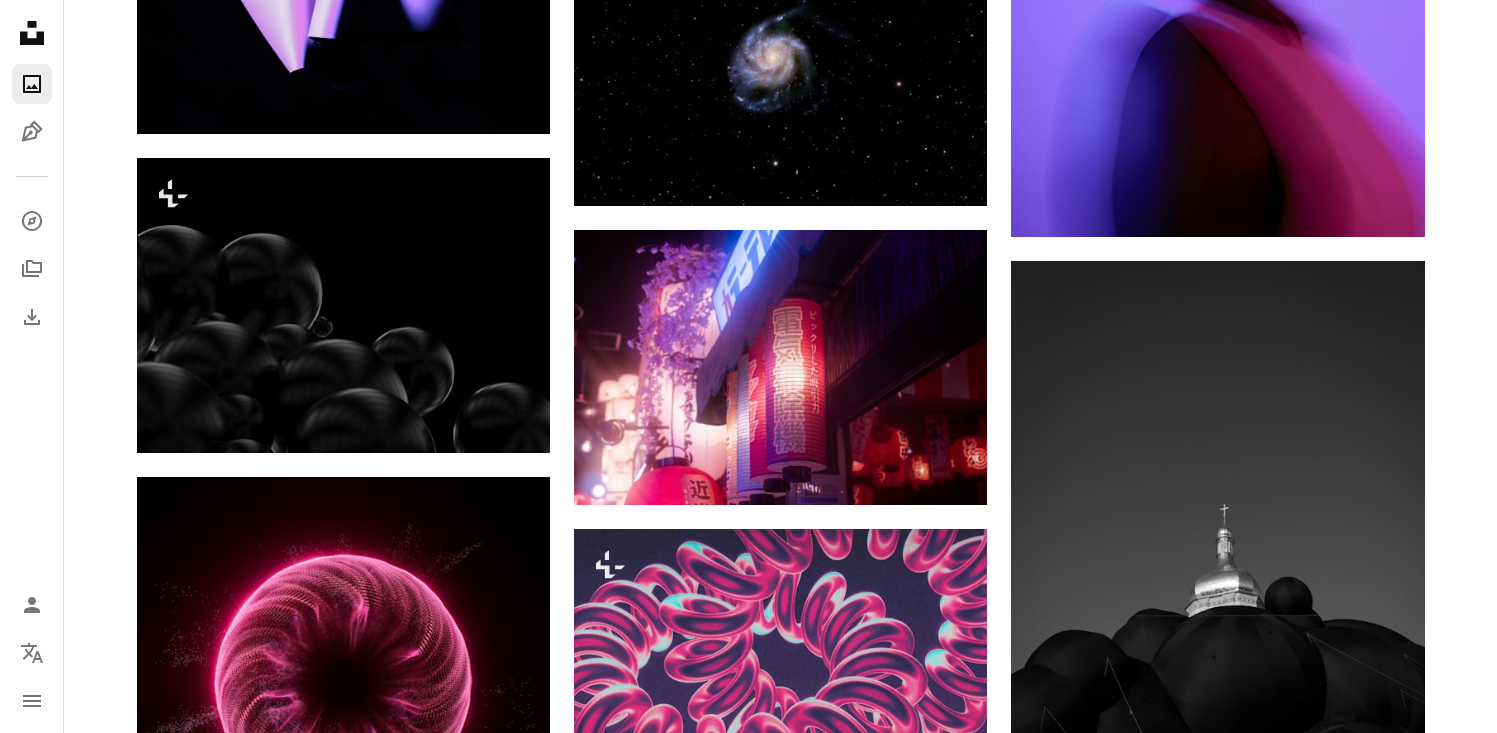scroll, scrollTop: 0, scrollLeft: 0, axis: both 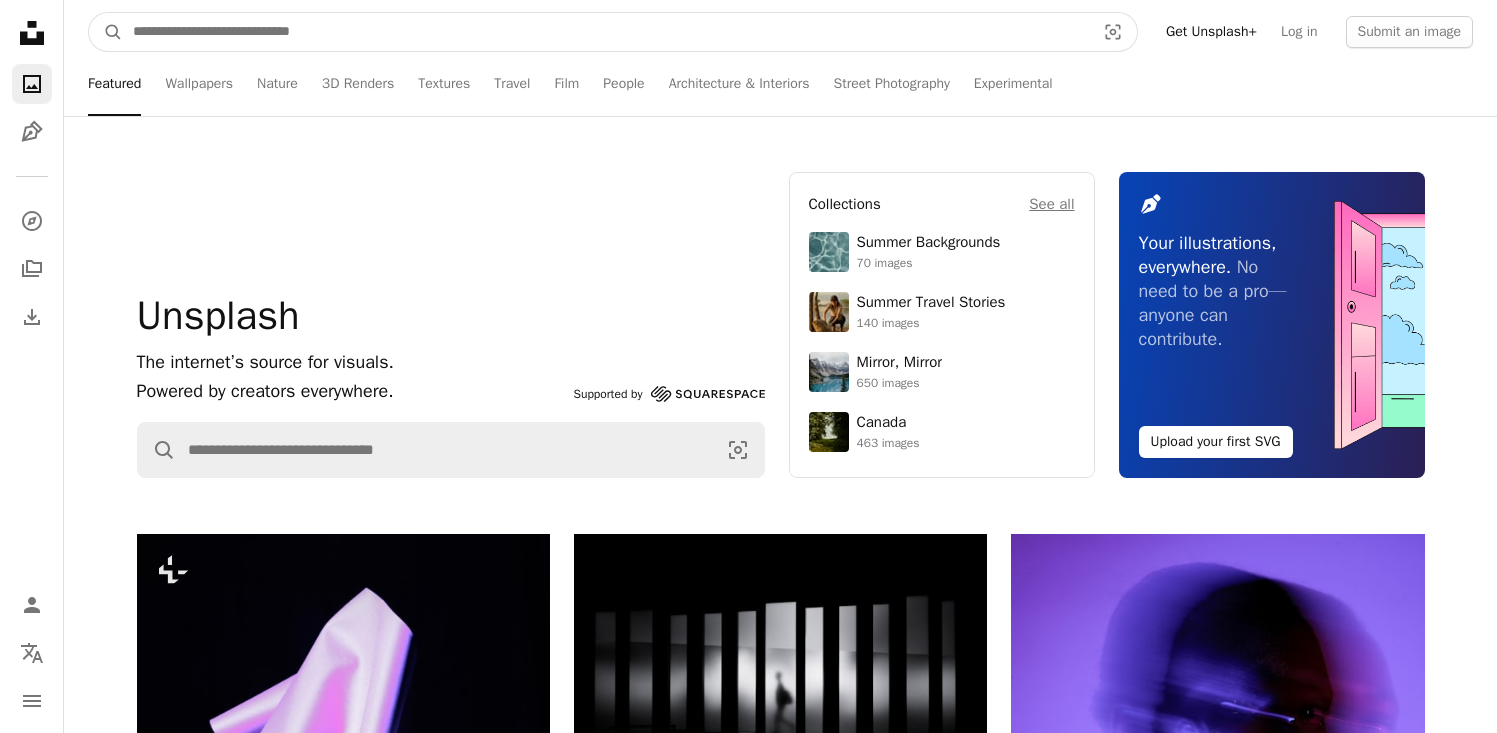 click at bounding box center (606, 32) 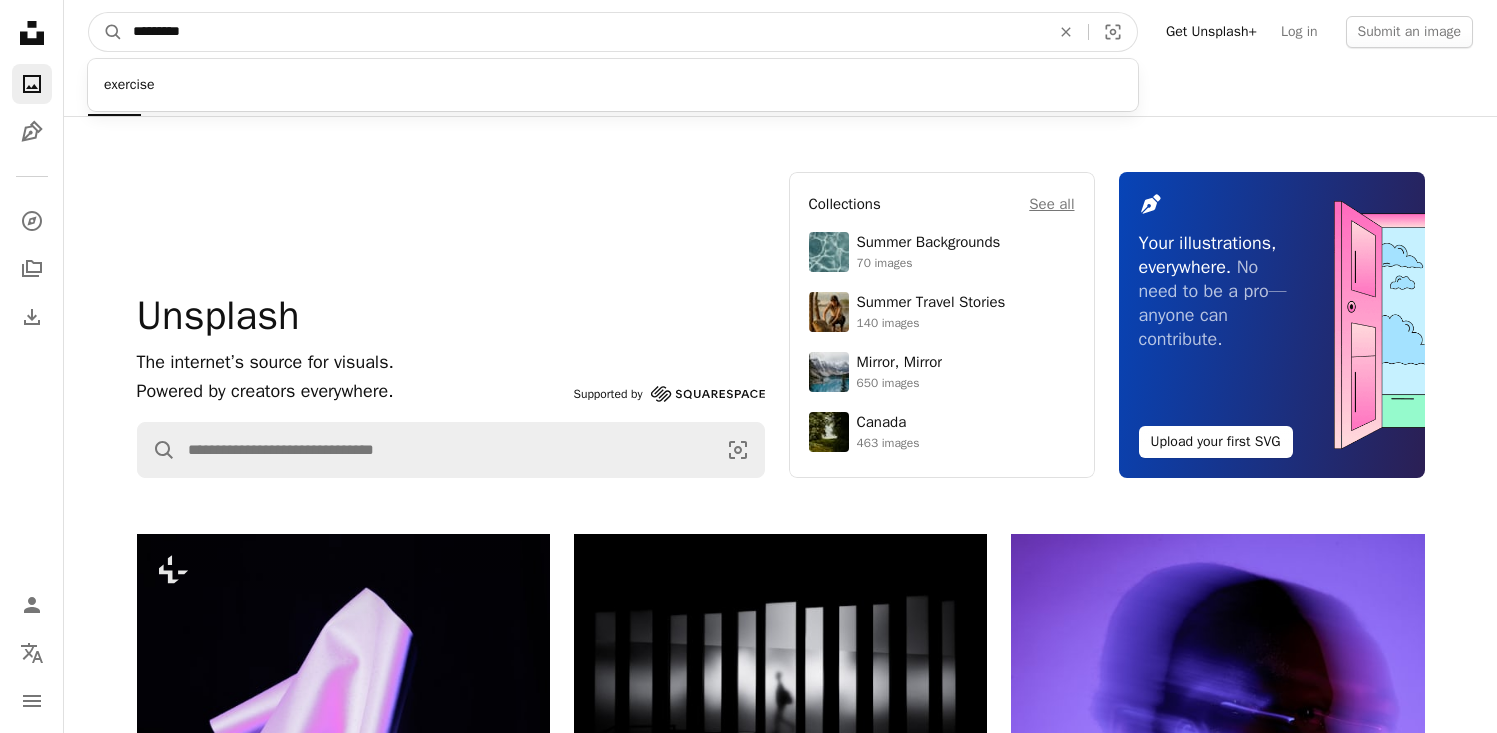 type on "*********" 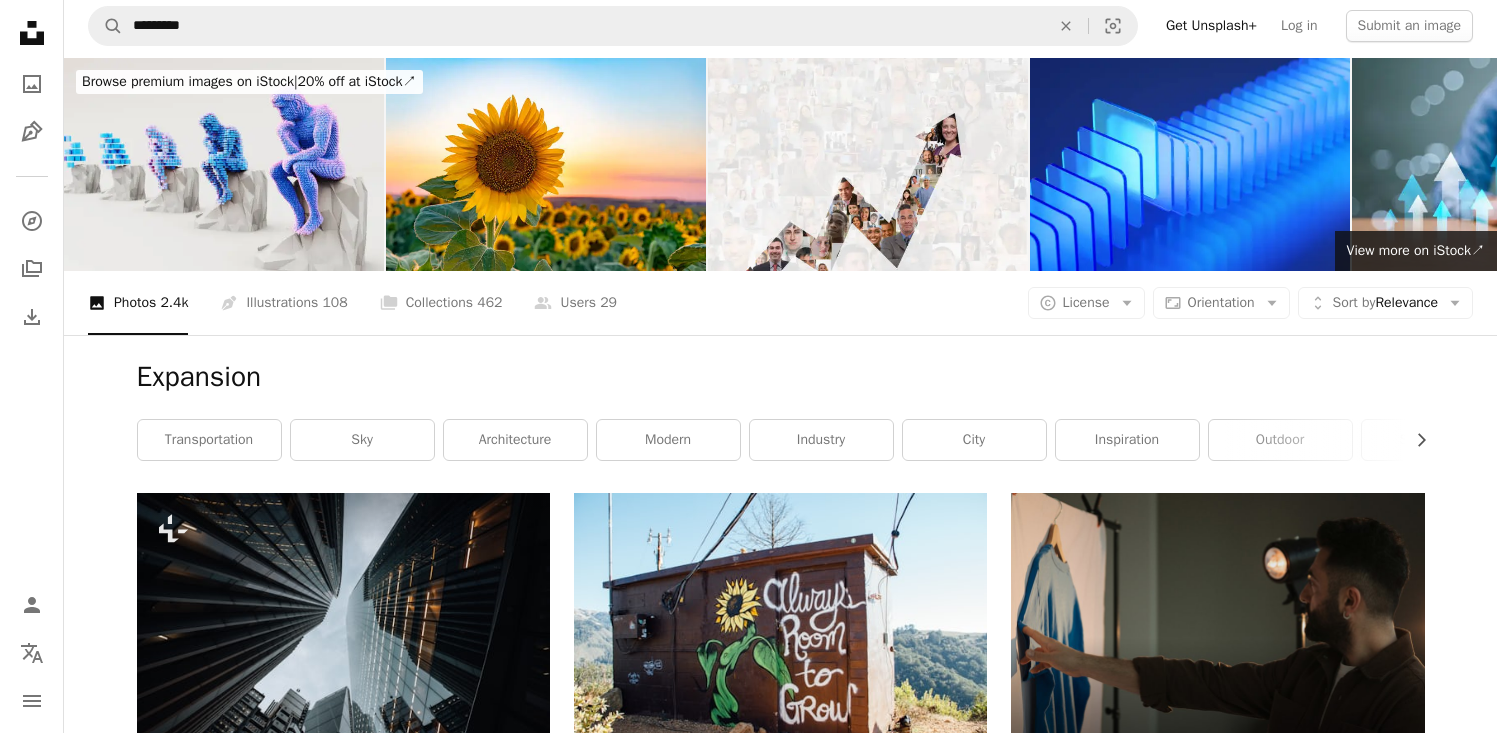 scroll, scrollTop: 0, scrollLeft: 0, axis: both 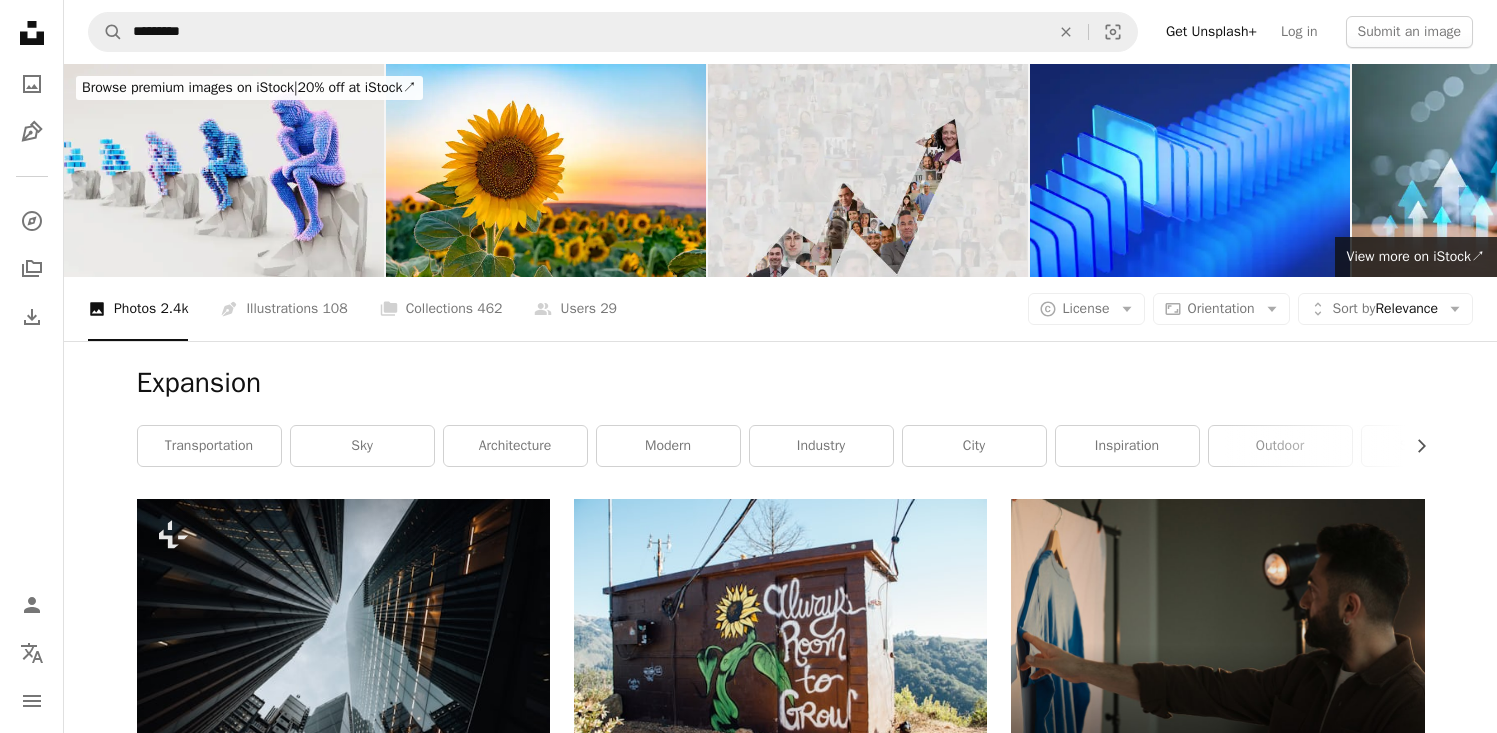 click at bounding box center (868, 170) 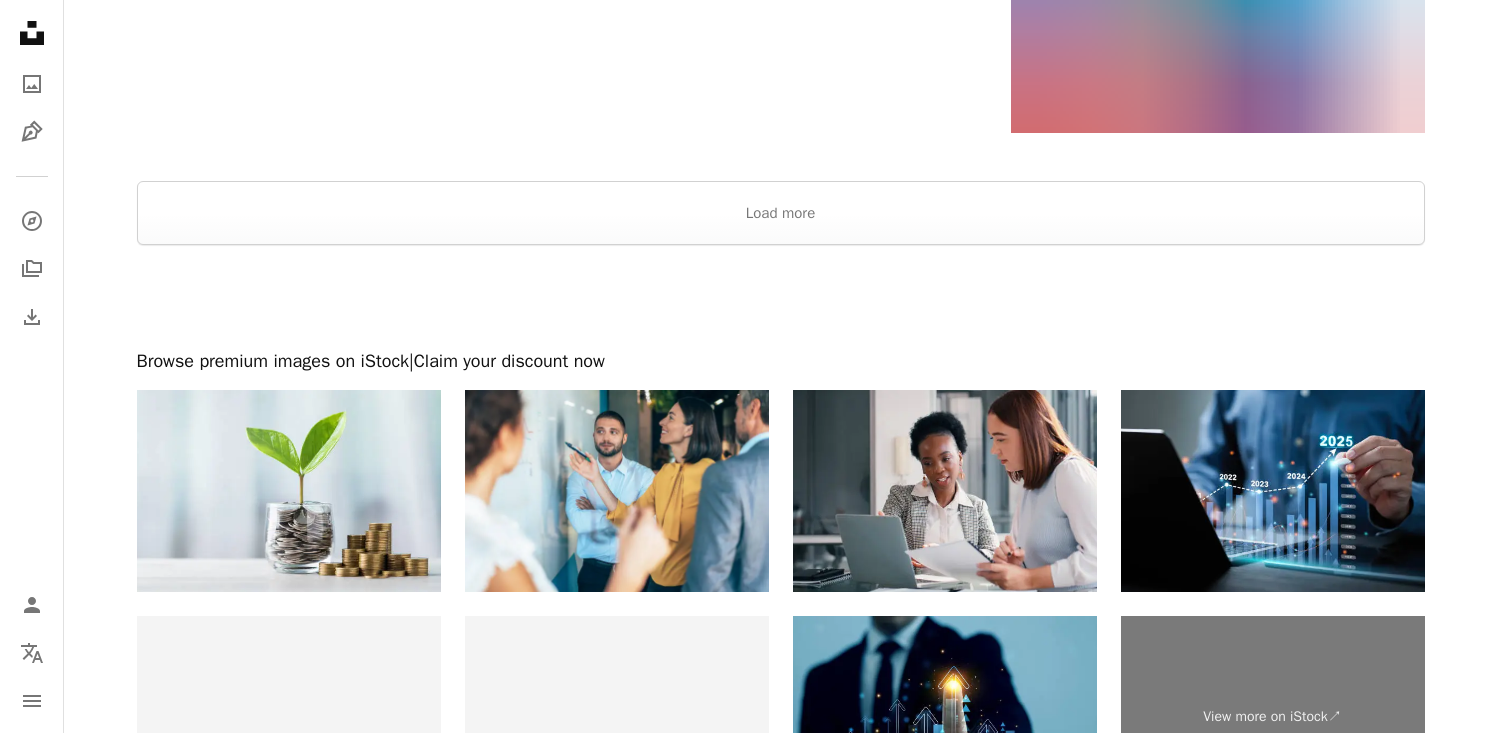 scroll, scrollTop: 3316, scrollLeft: 0, axis: vertical 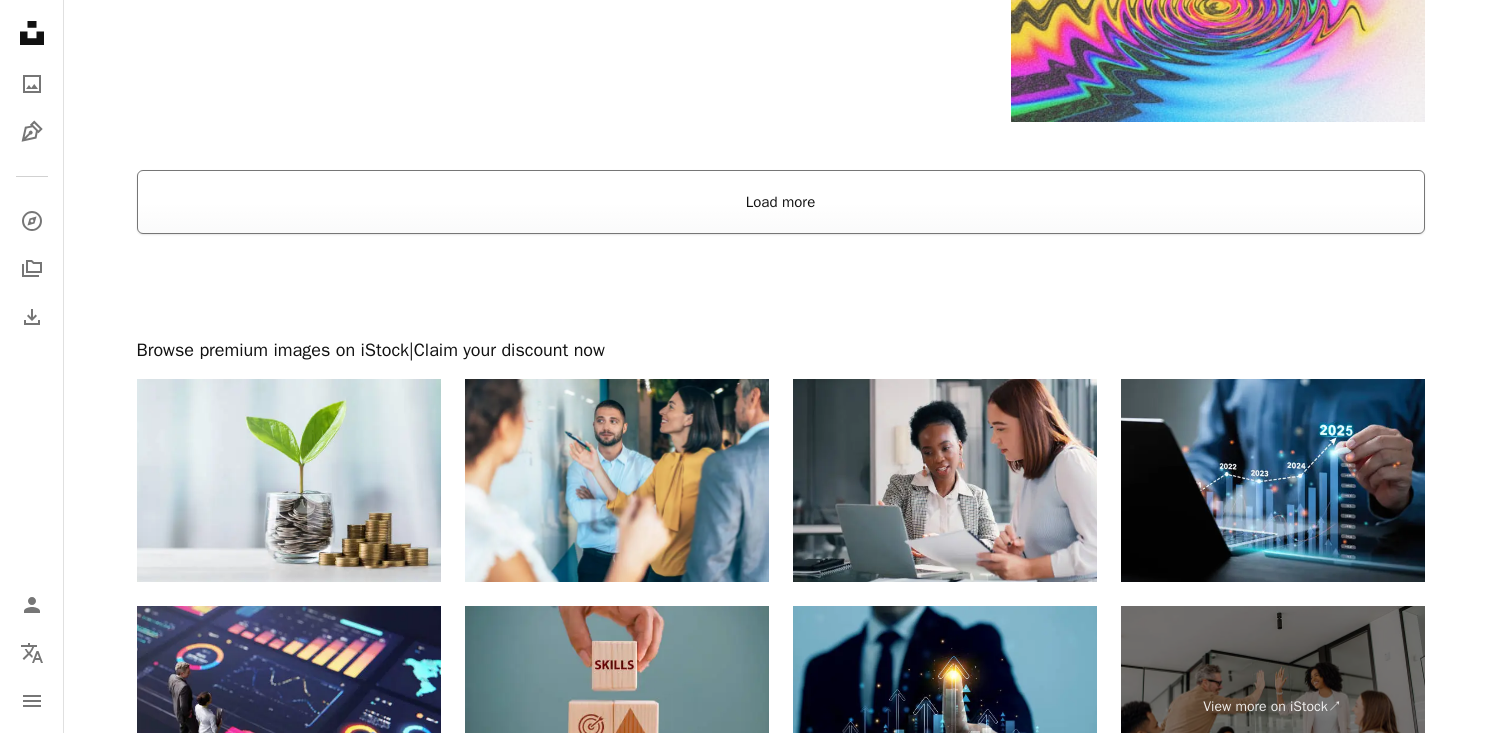 click on "Load more" at bounding box center (781, 202) 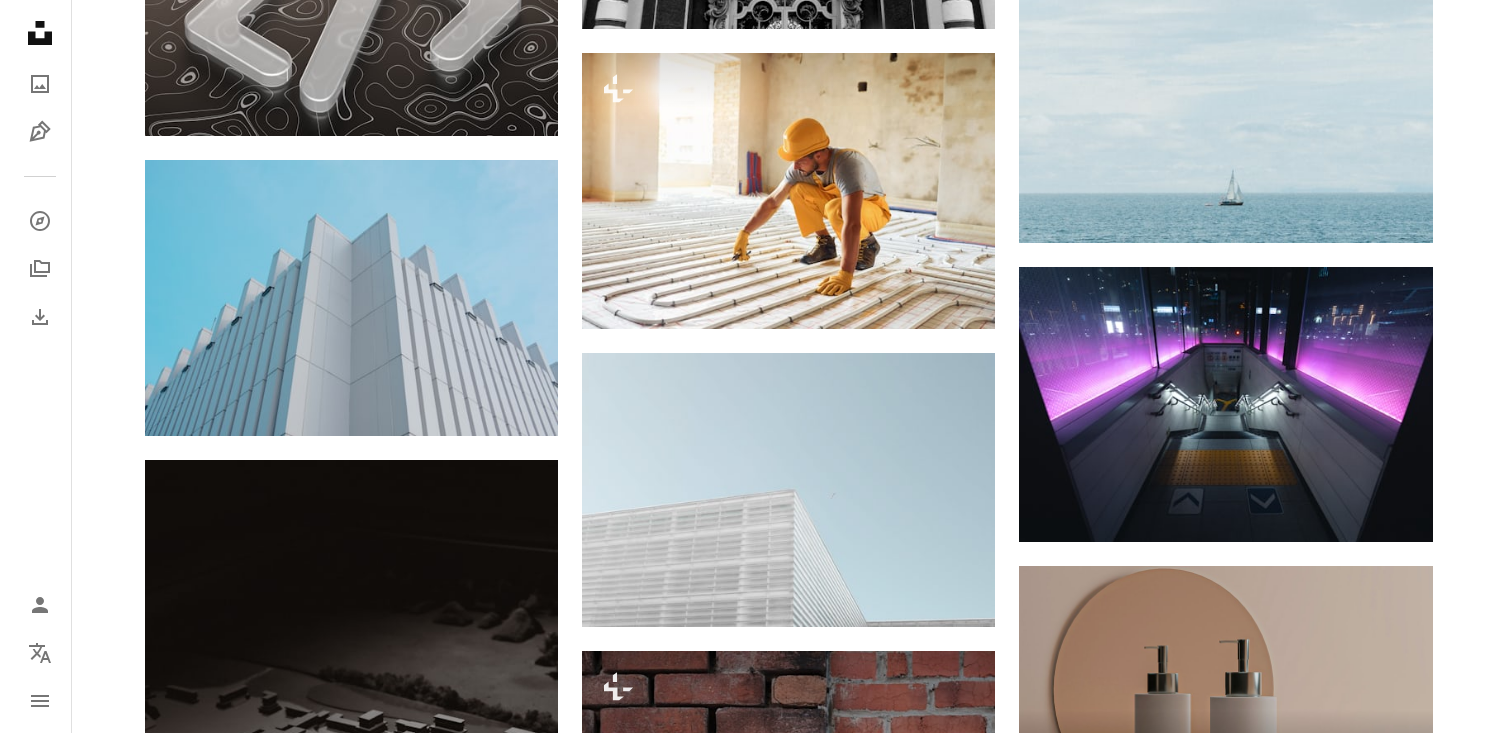 scroll, scrollTop: 9430, scrollLeft: 0, axis: vertical 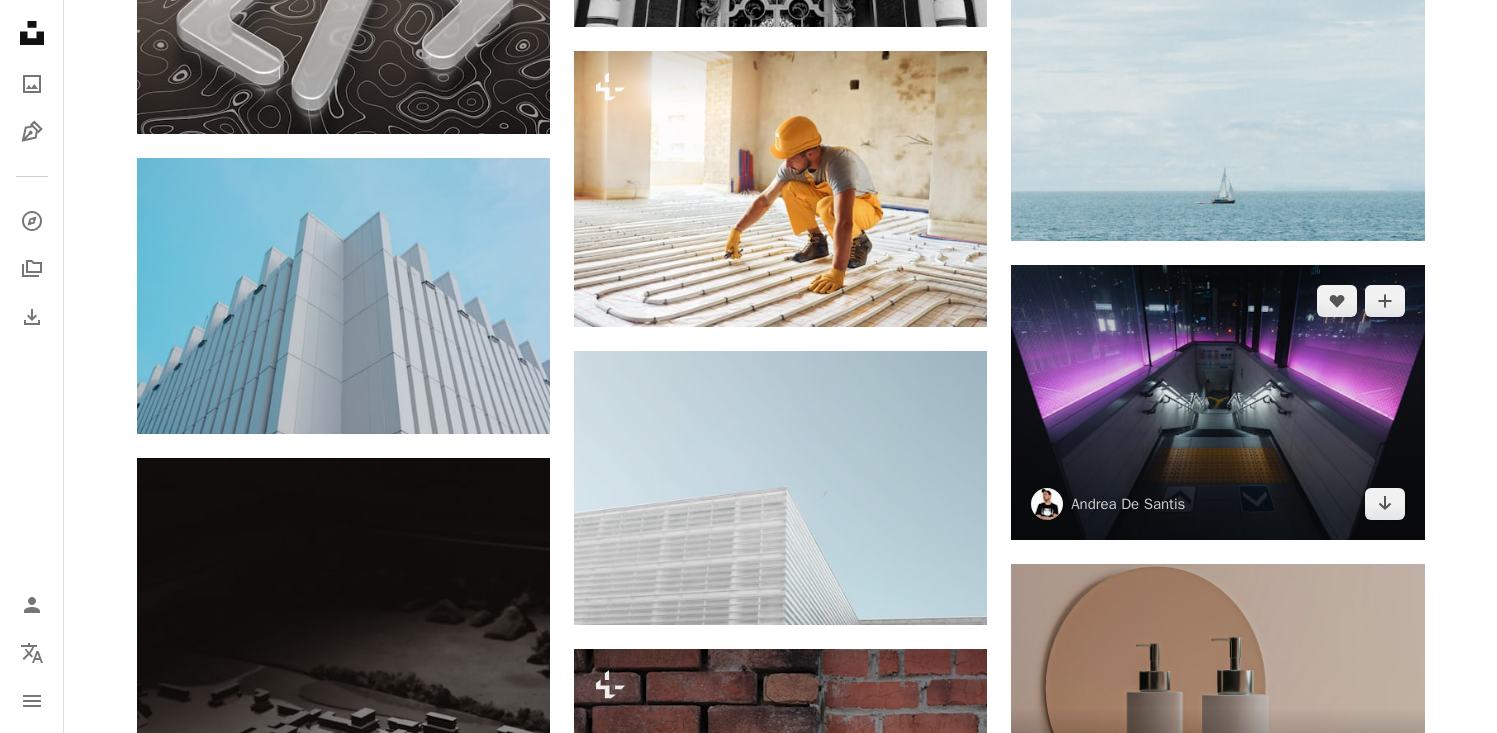 click at bounding box center (1217, 402) 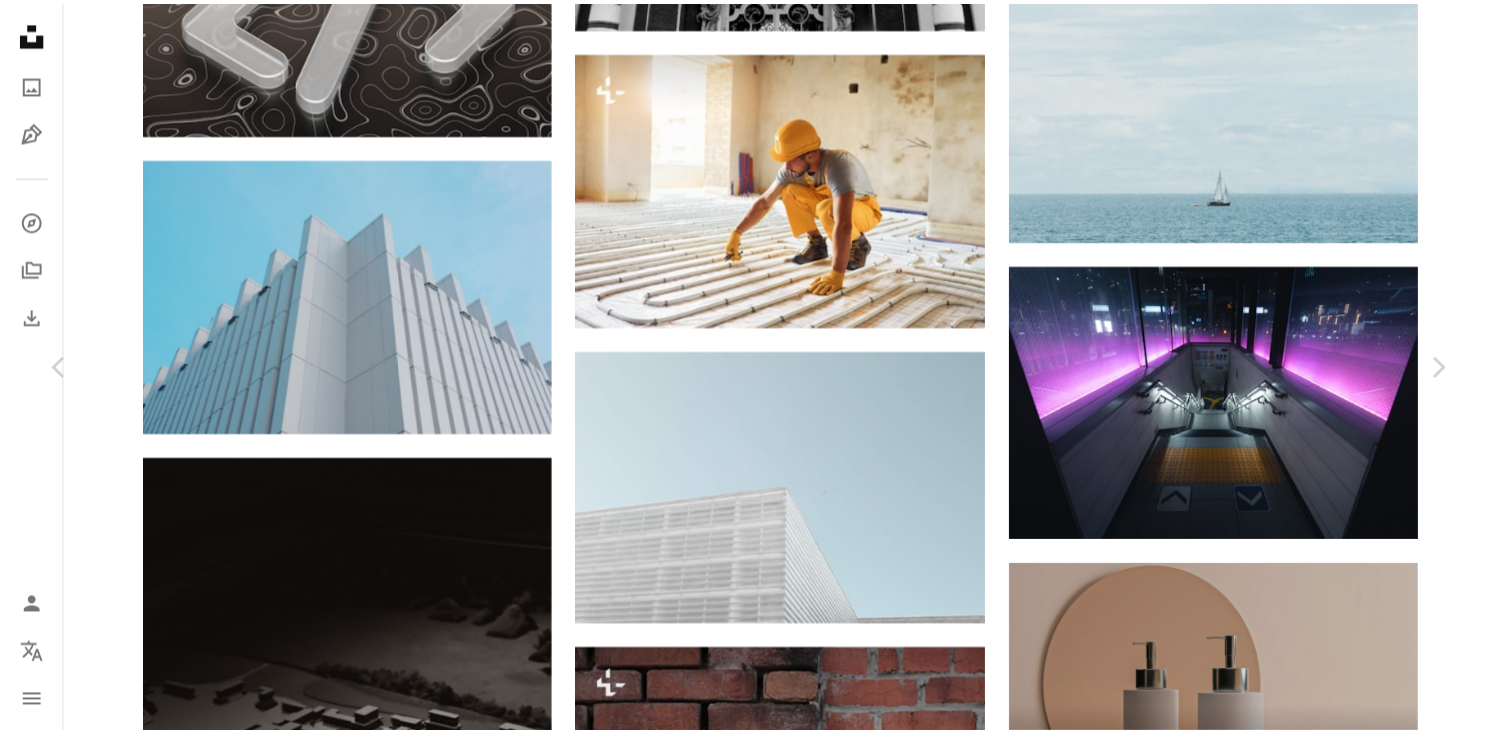 scroll, scrollTop: 677, scrollLeft: 0, axis: vertical 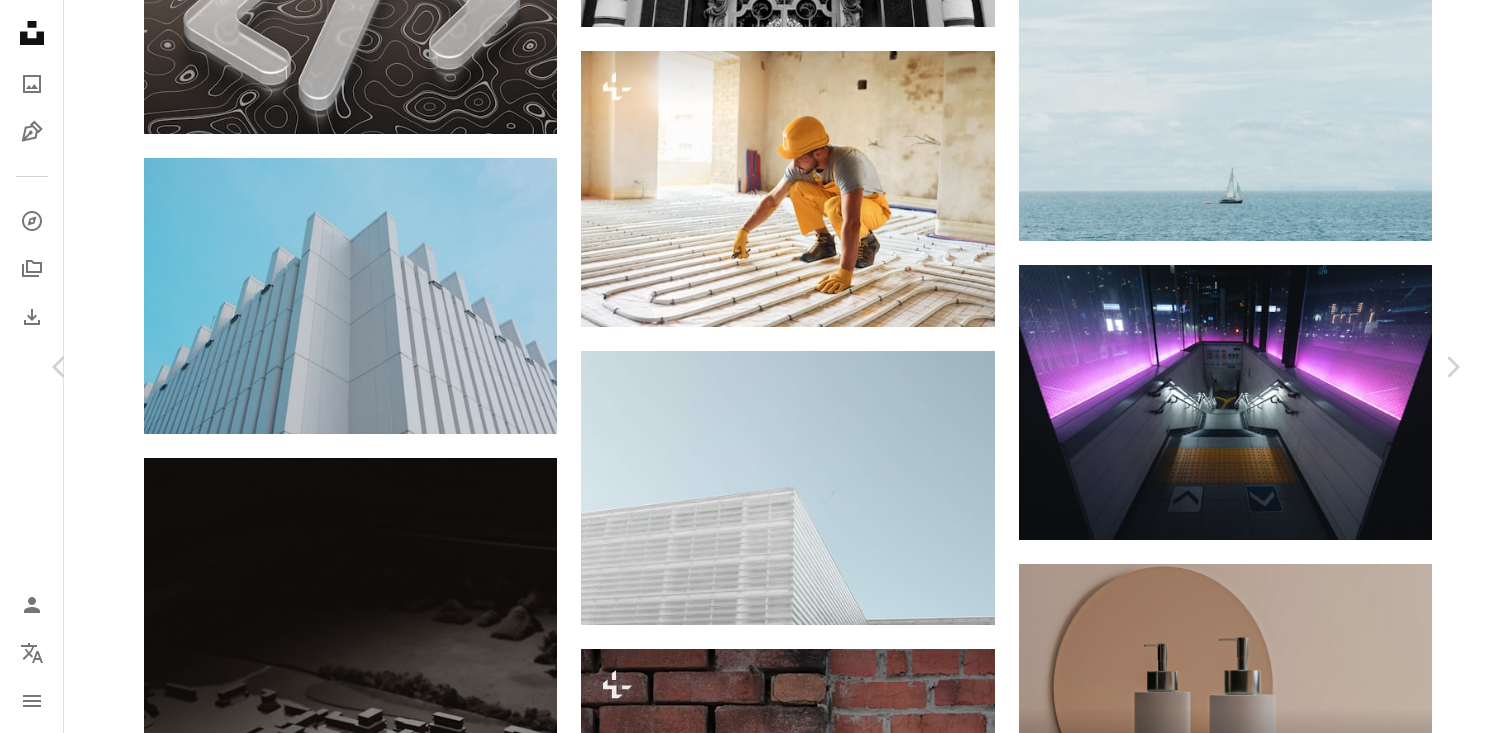 click on "[FIRST] [LAST]" at bounding box center (756, 3882) 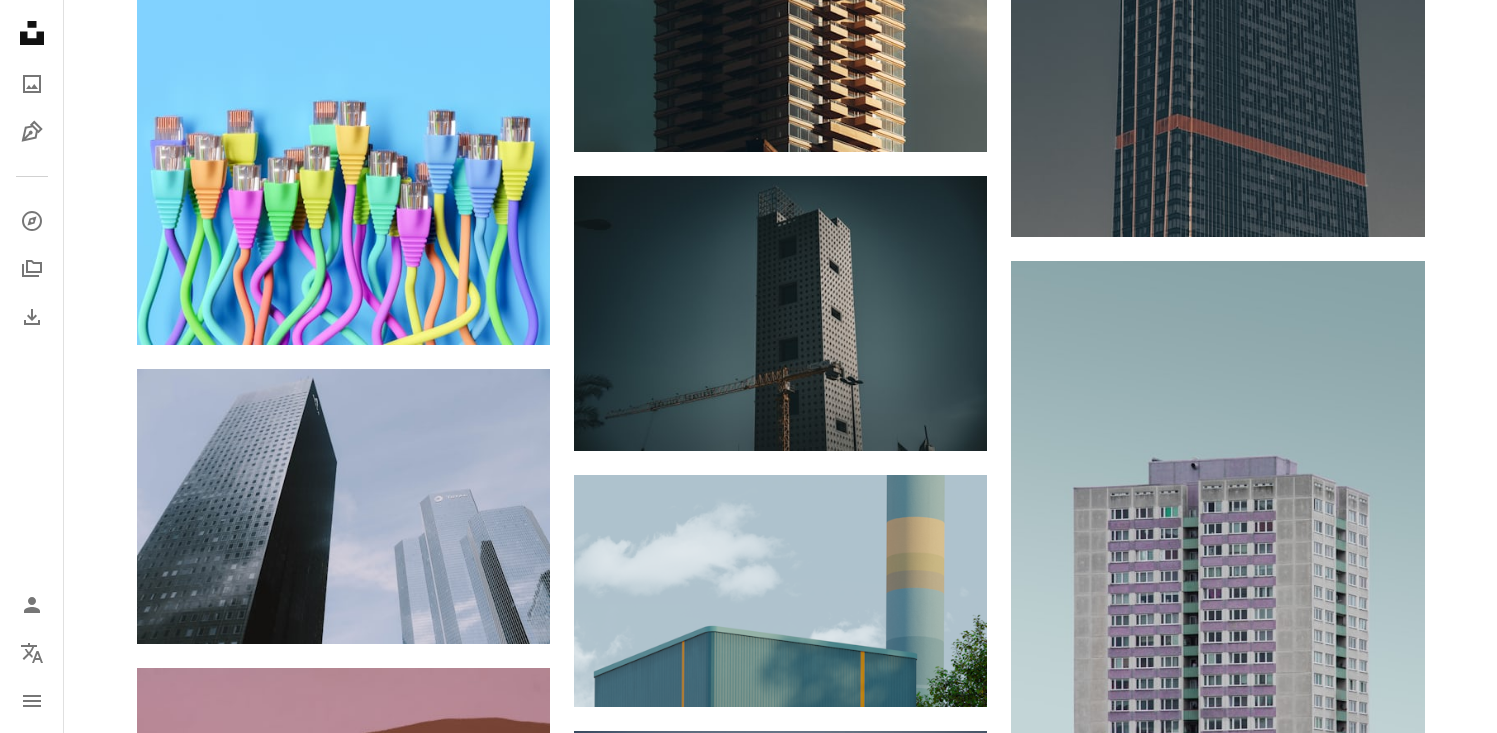 scroll, scrollTop: 11265, scrollLeft: 0, axis: vertical 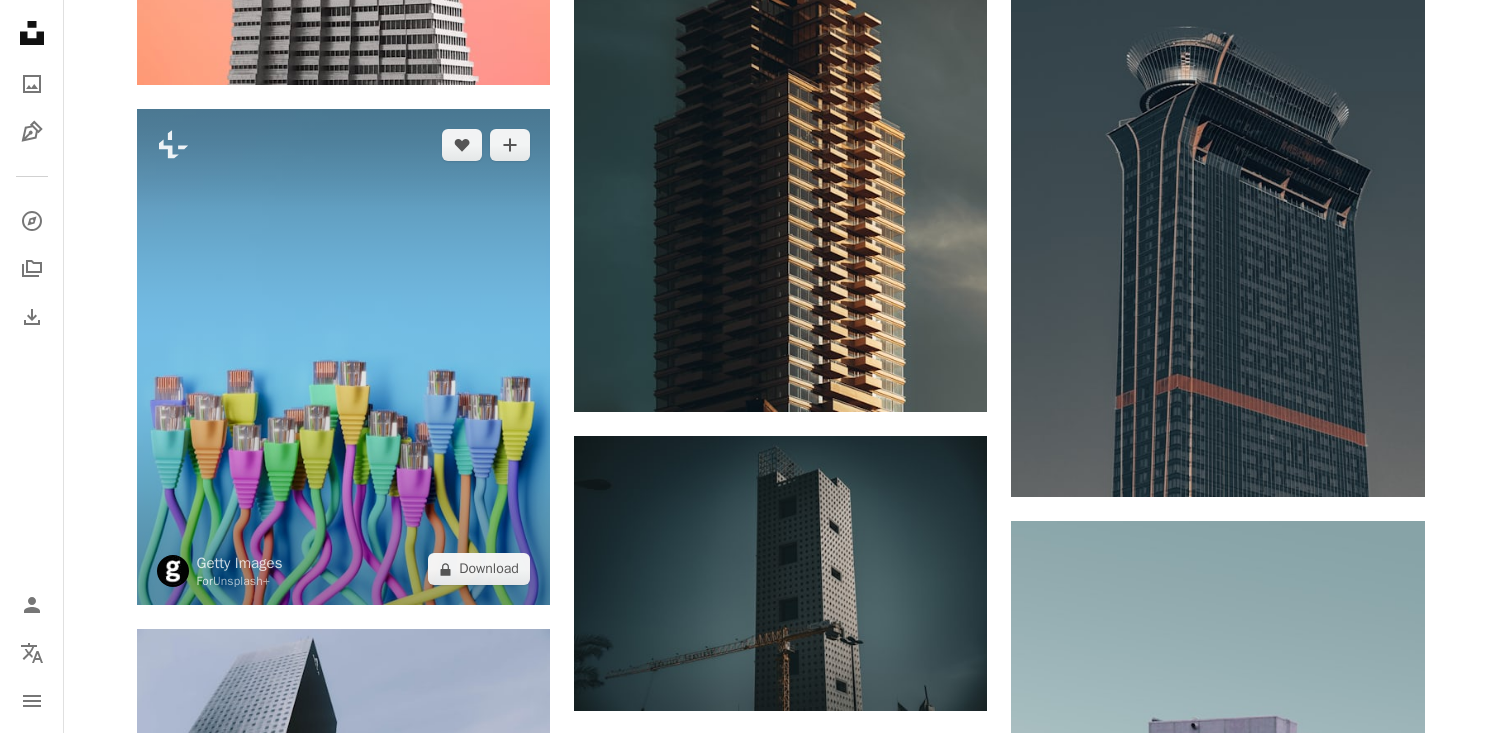 click at bounding box center (343, 357) 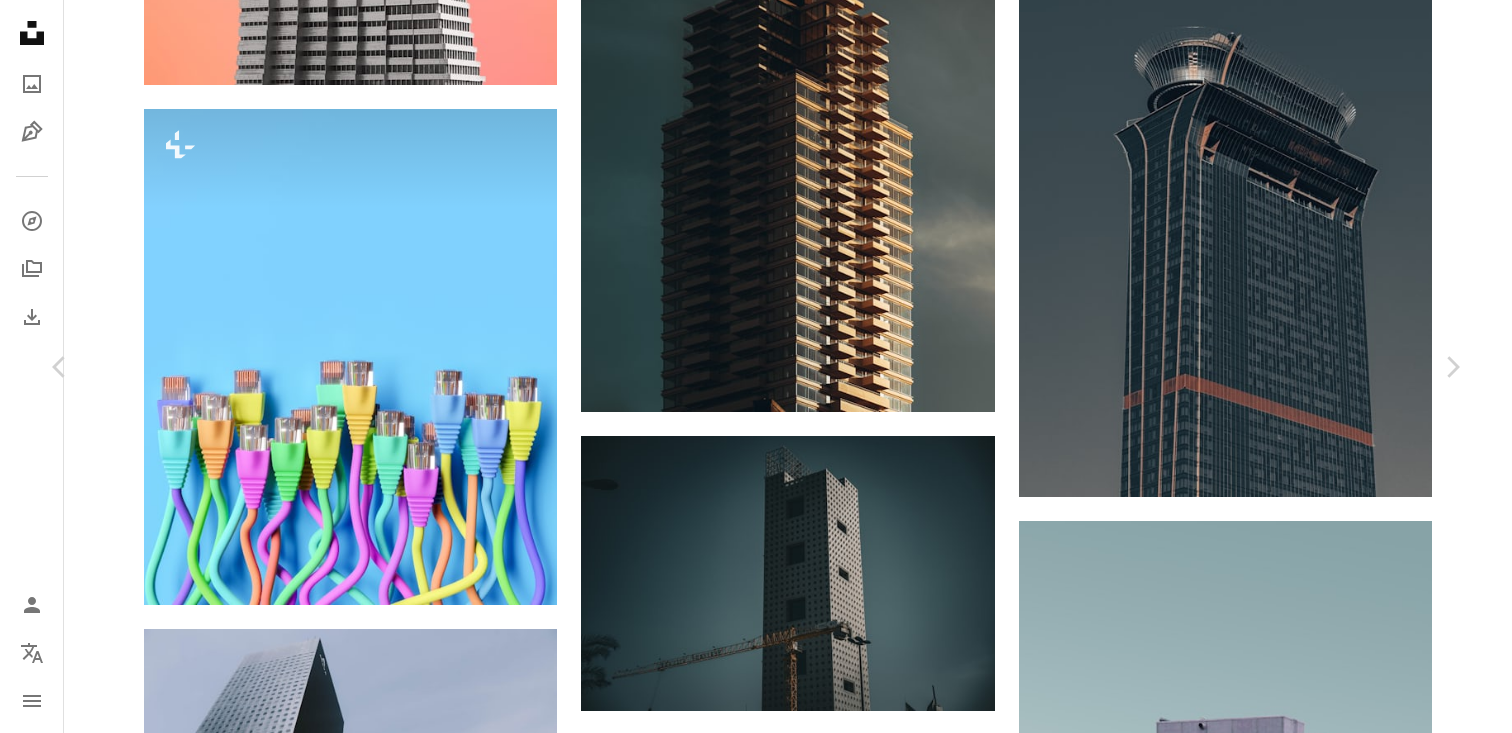 click on "An X shape Chevron left Chevron right Getty Images For  Unsplash+ A heart A plus sign A lock Download Zoom in A forward-right arrow Share More Actions Calendar outlined Published on  April 14, 2023 Safety Licensed under the  Unsplash+ License spain internet backgrounds cloud computing virtual reality strength cable equipment switch wire no people concepts copy space network server wireless technology variation computer equipment electric plug in a row Public domain images Related images Plus sign for Unsplash+ A heart A plus sign Alex Shuper For  Unsplash+ A lock Download Plus sign for Unsplash+ A heart A plus sign Alex Shuper For  Unsplash+ A lock Download Plus sign for Unsplash+ A heart A plus sign Alex Shuper For  Unsplash+ A lock Download Plus sign for Unsplash+ A heart A plus sign Behnam Norouzi For  Unsplash+ A lock Download Plus sign for Unsplash+ A heart A plus sign Alex Shuper For  Unsplash+ A lock Download Plus sign for Unsplash+ A heart A plus sign A. C. For  Unsplash+ A lock Download A heart For" at bounding box center (756, 5557) 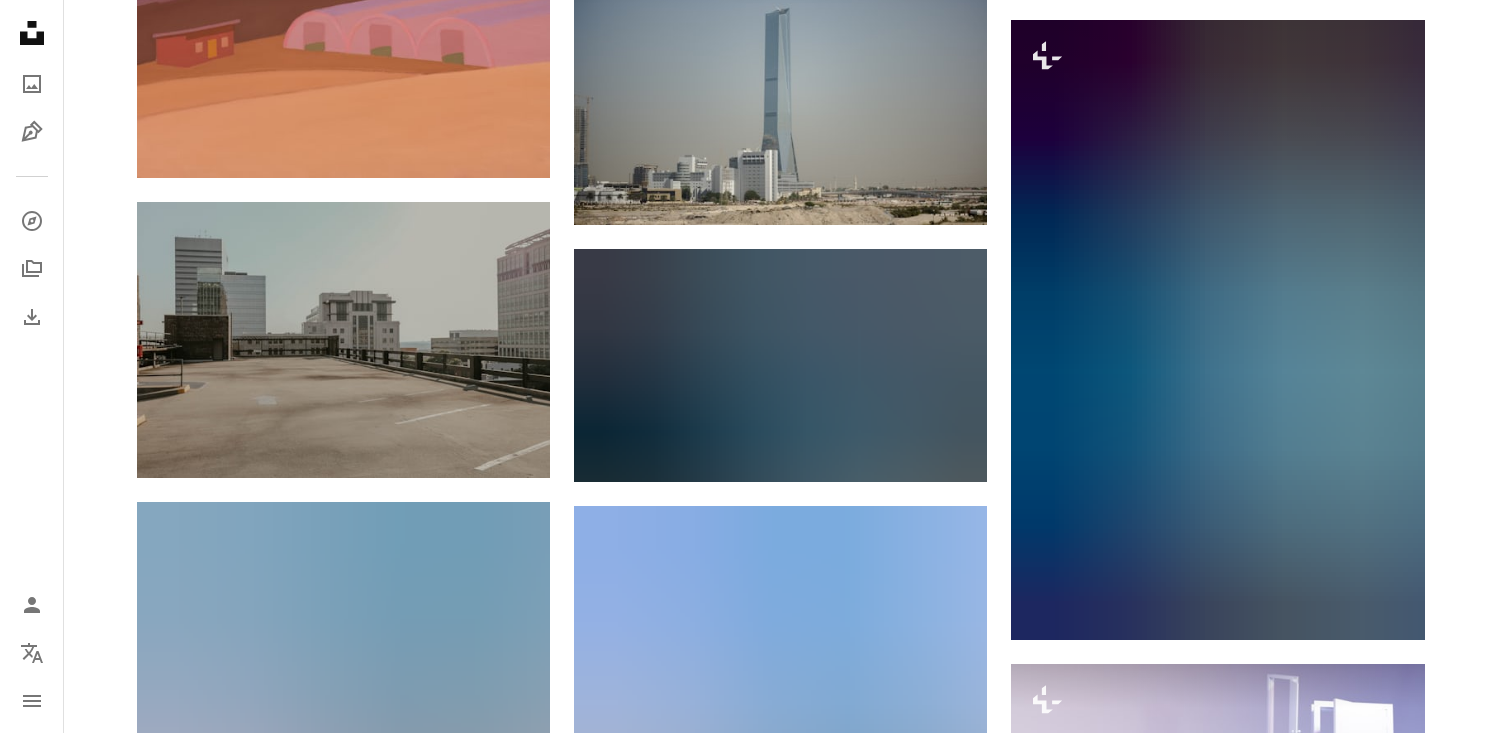 scroll, scrollTop: 12304, scrollLeft: 0, axis: vertical 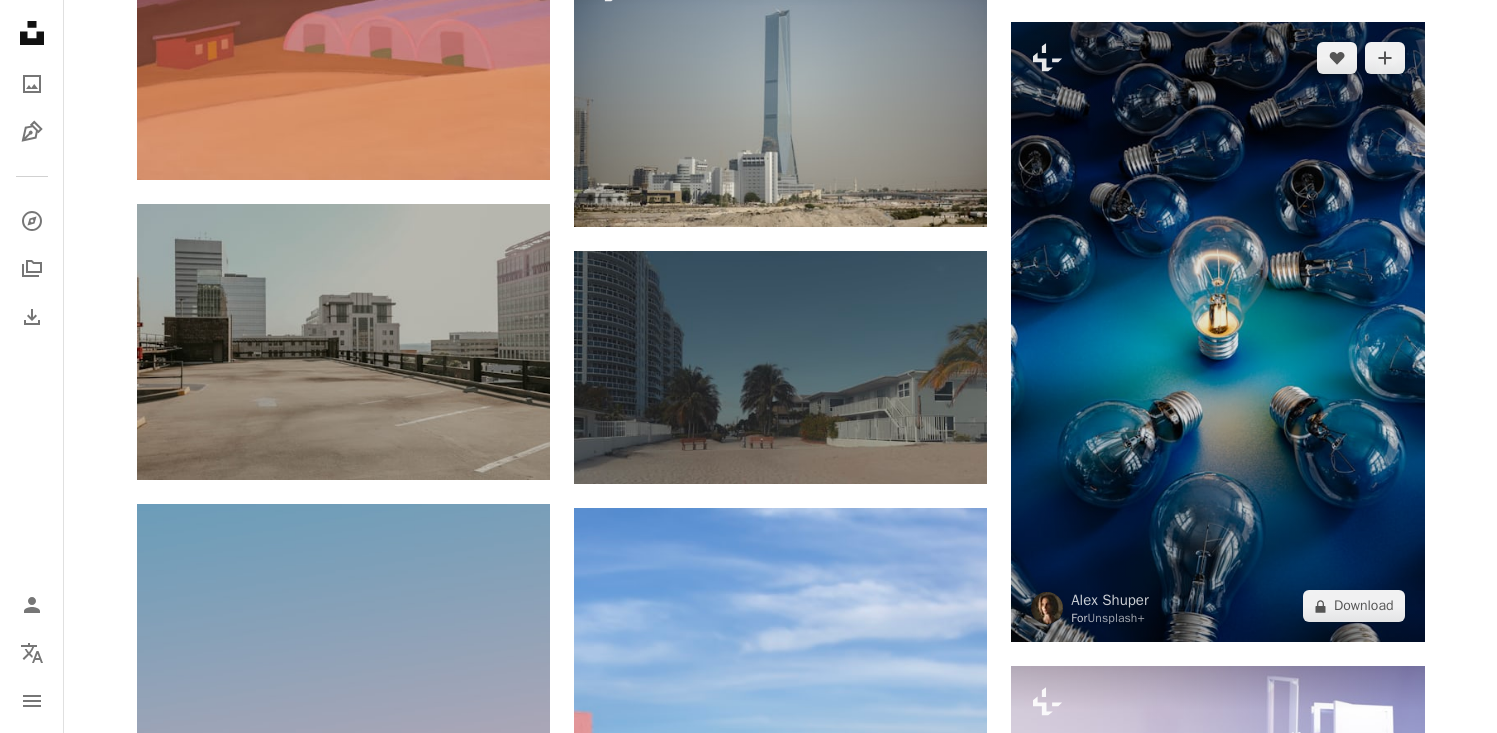 click at bounding box center [1217, 332] 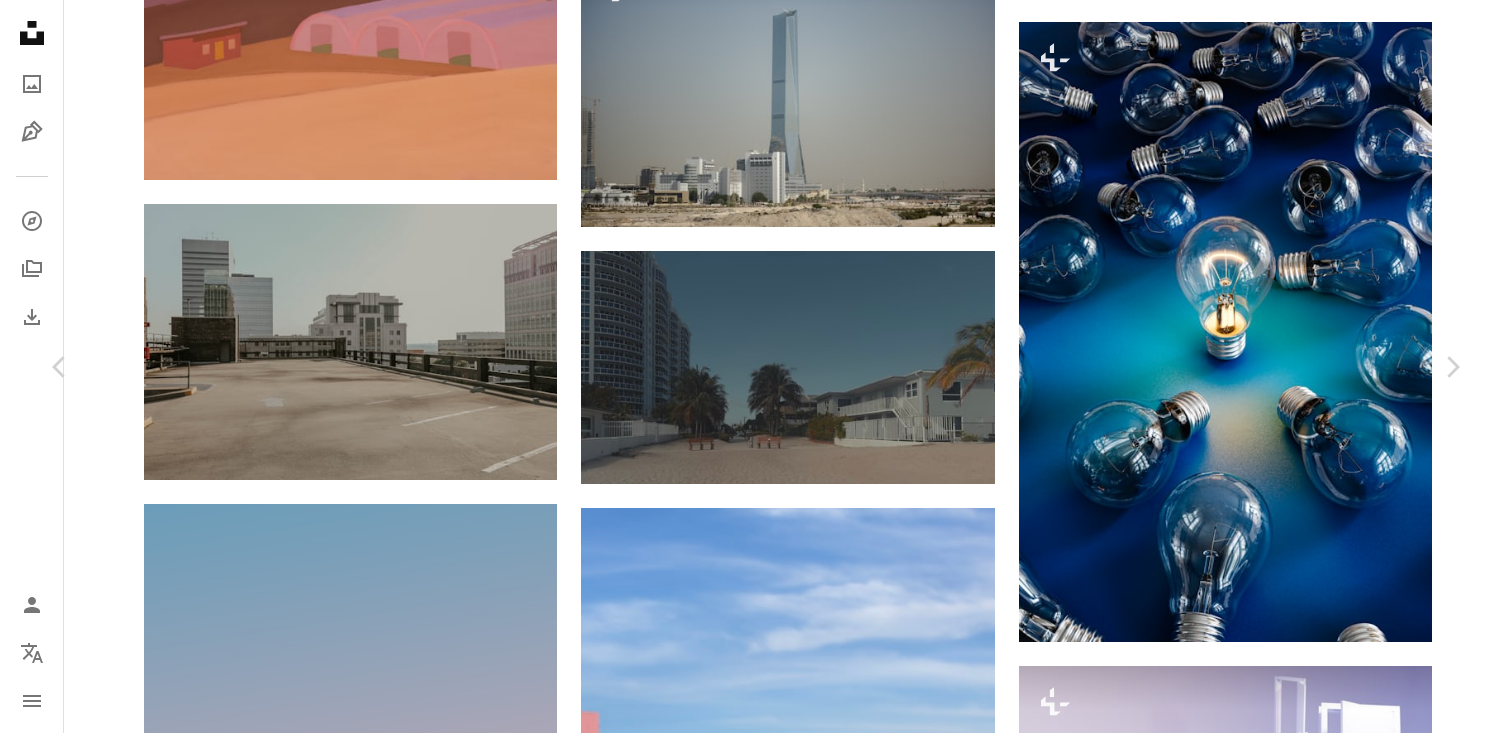 click on "An X shape Chevron left Chevron right [FIRST] [LAST] For Unsplash+ A heart A plus sign A lock Download Zoom in Featured in Photos , 3D Renders A forward-right arrow Share More Actions 3D render visualizing a glowing light bulb in a pile of faded light bulbs as a unique idea among a stream of ordinary and boring ideas. Calendar outlined Published on September 19, 2023 Safety Licensed under the Unsplash+ License wallpaper background iphone wallpaper 8k wallpaper motivation success digital image light bulb digital art problem solving personal growth iphone background ambition 8k resolution glowing 8k background digital render lightbulb moment career progression Backgrounds From this series Plus sign for Unsplash+ Related images Plus sign for Unsplash+ A heart A plus sign [FIRST] [LAST] For Unsplash+ A lock Download Plus sign for Unsplash+ A heart A plus sign Getty Images For Unsplash+ A lock Download Plus sign for Unsplash+ A heart A plus sign Getty Images For Unsplash+ A lock Download A heart A plus sign" at bounding box center (756, 4518) 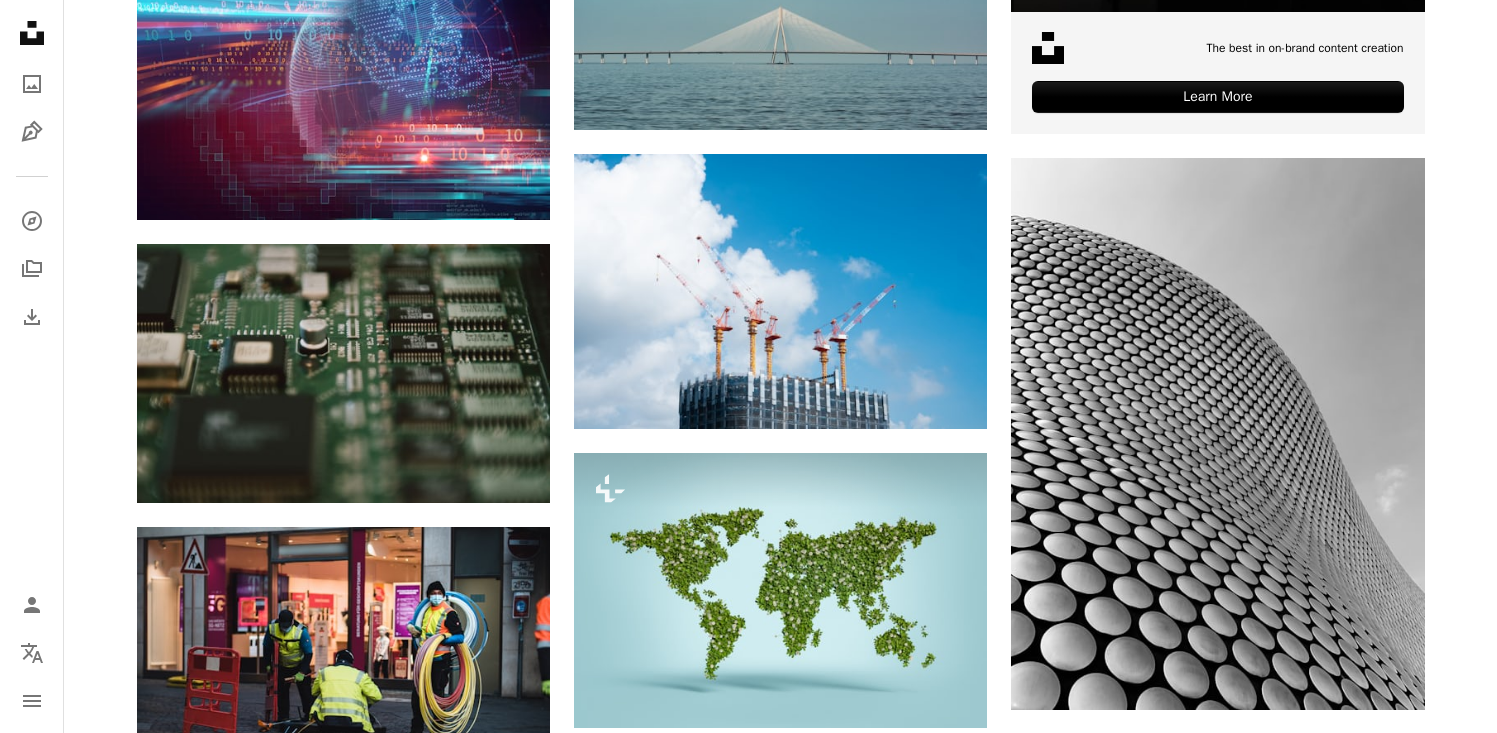 scroll, scrollTop: 0, scrollLeft: 0, axis: both 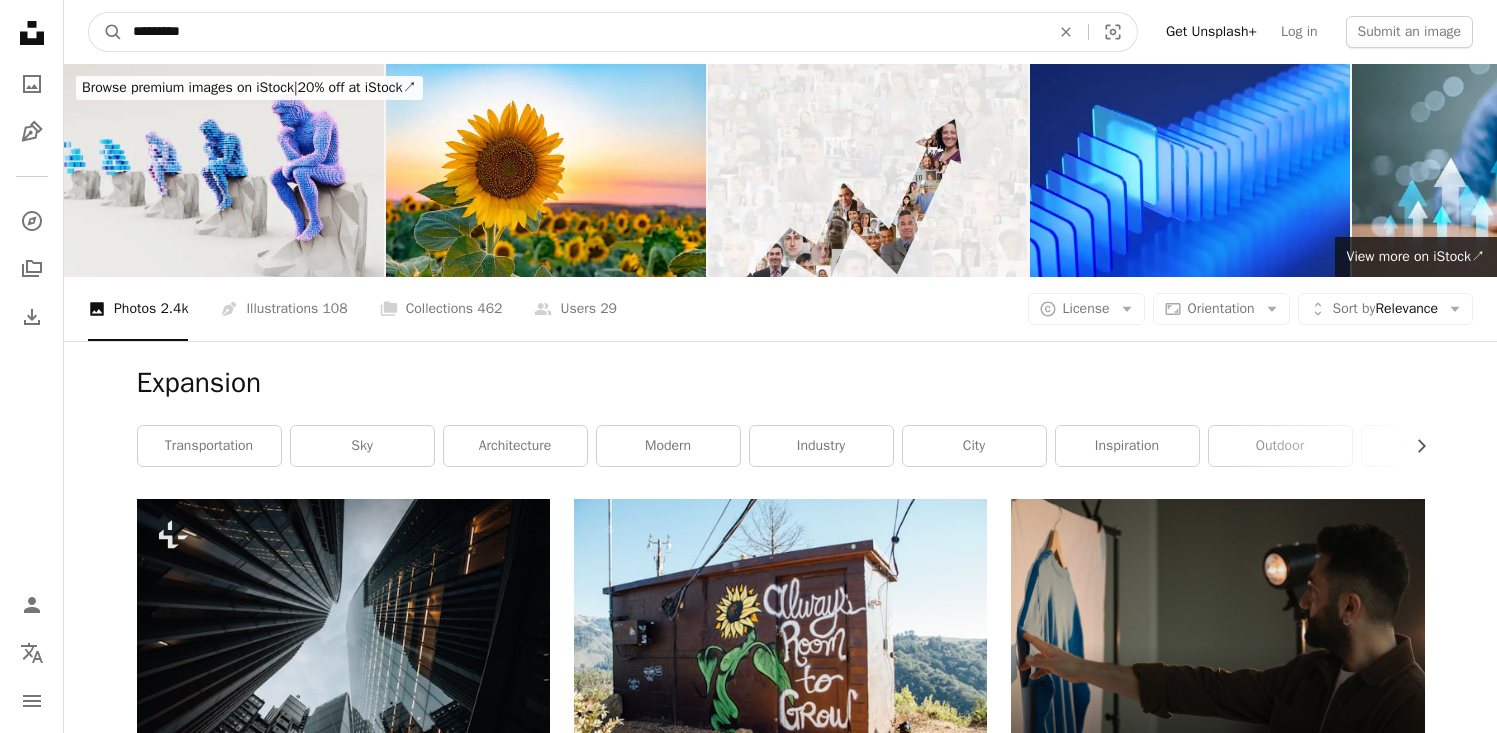 click on "*********" at bounding box center [583, 32] 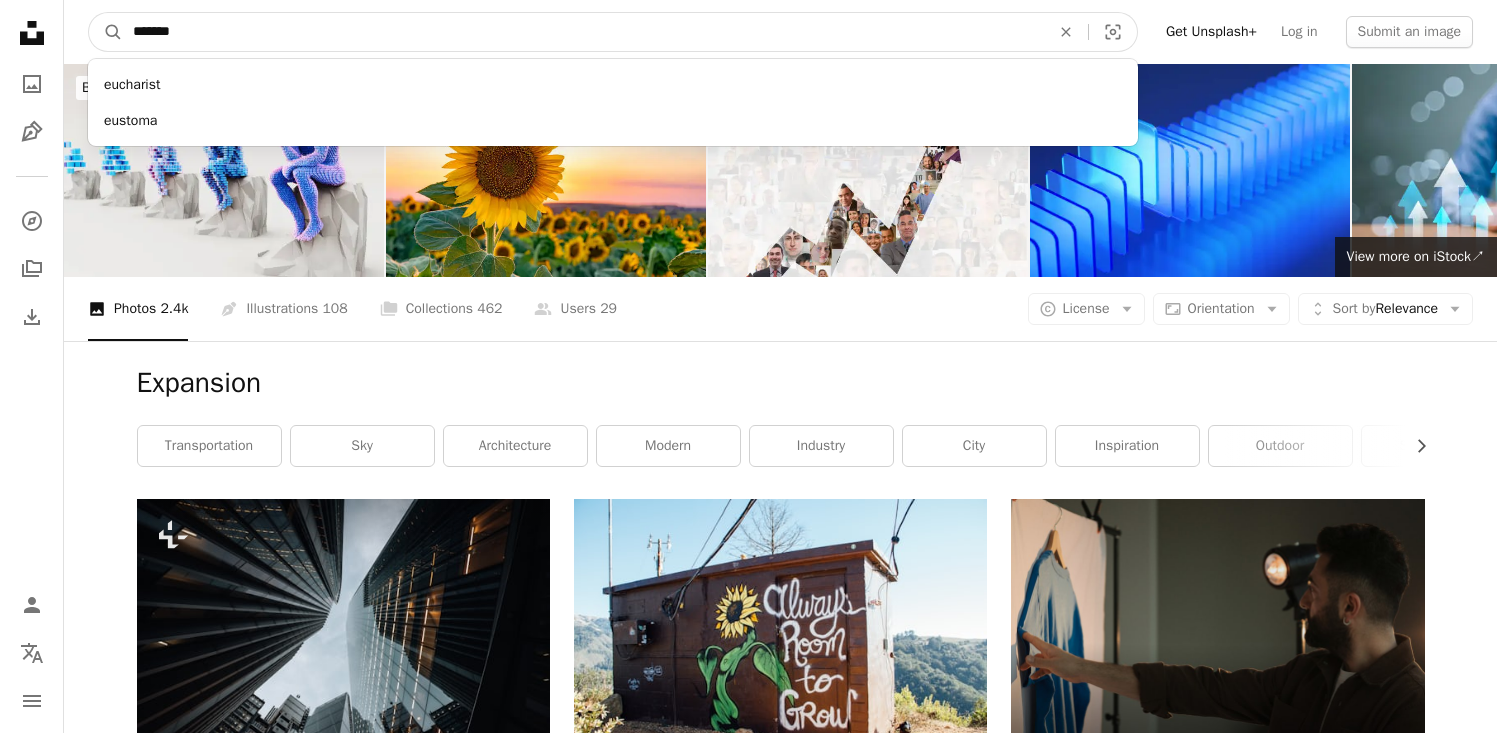 type on "********" 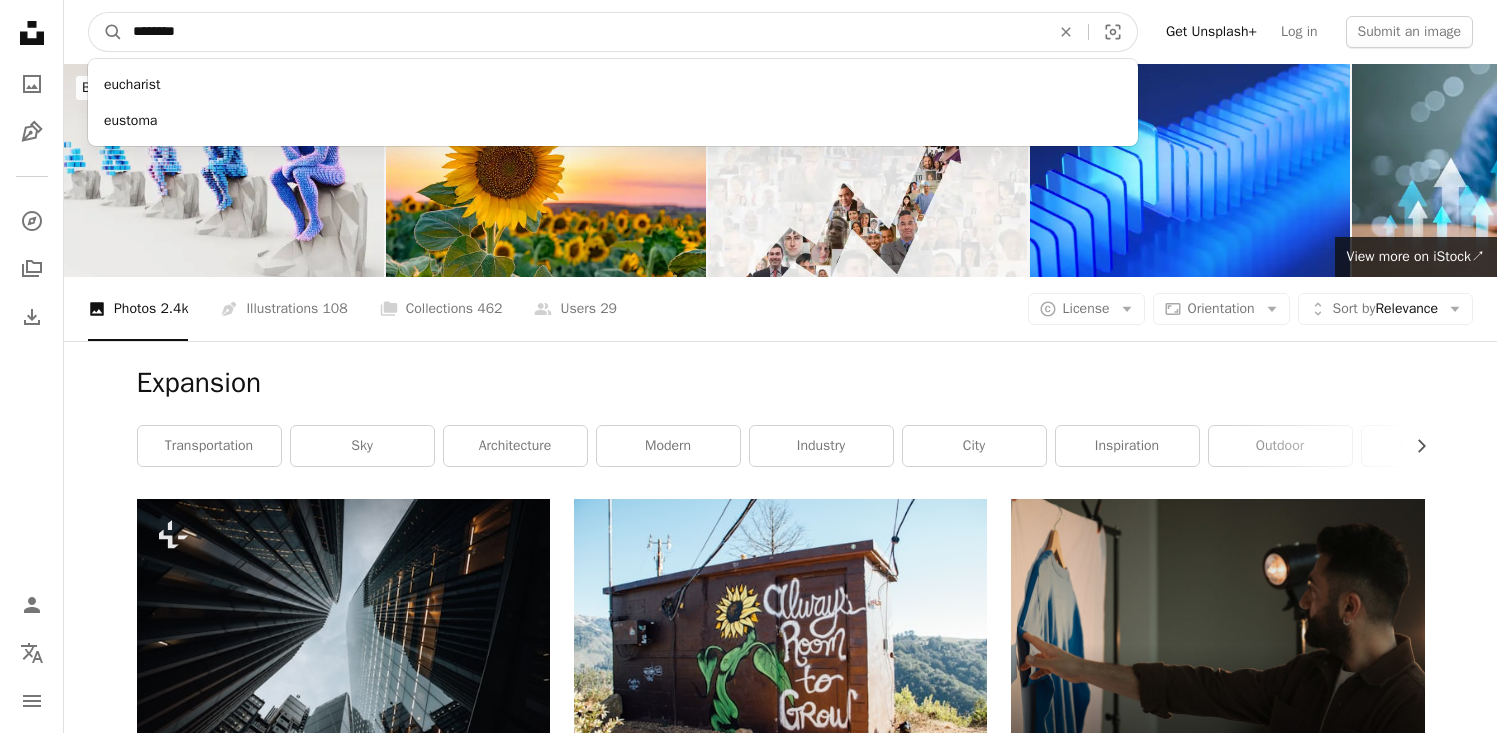 click on "A magnifying glass" at bounding box center (106, 32) 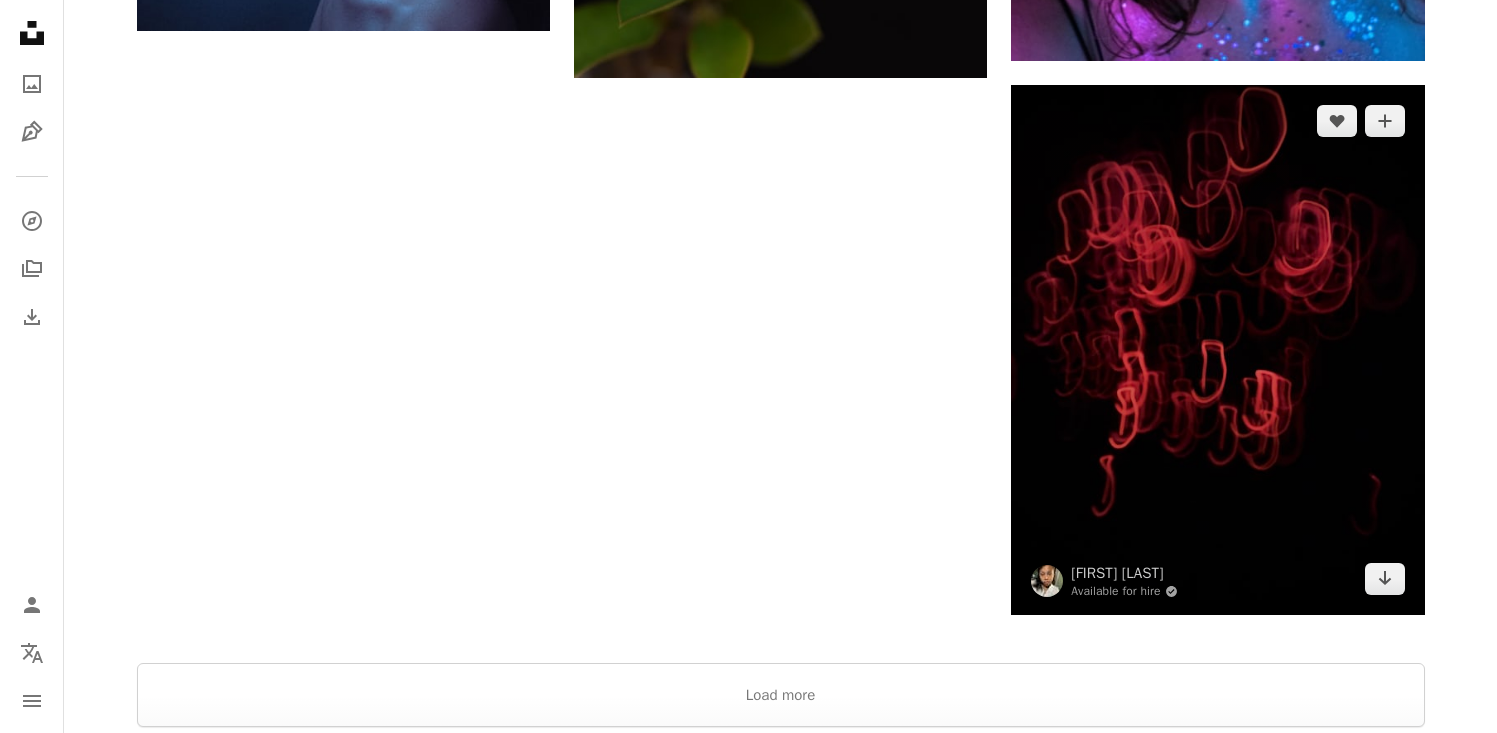 scroll, scrollTop: 3837, scrollLeft: 0, axis: vertical 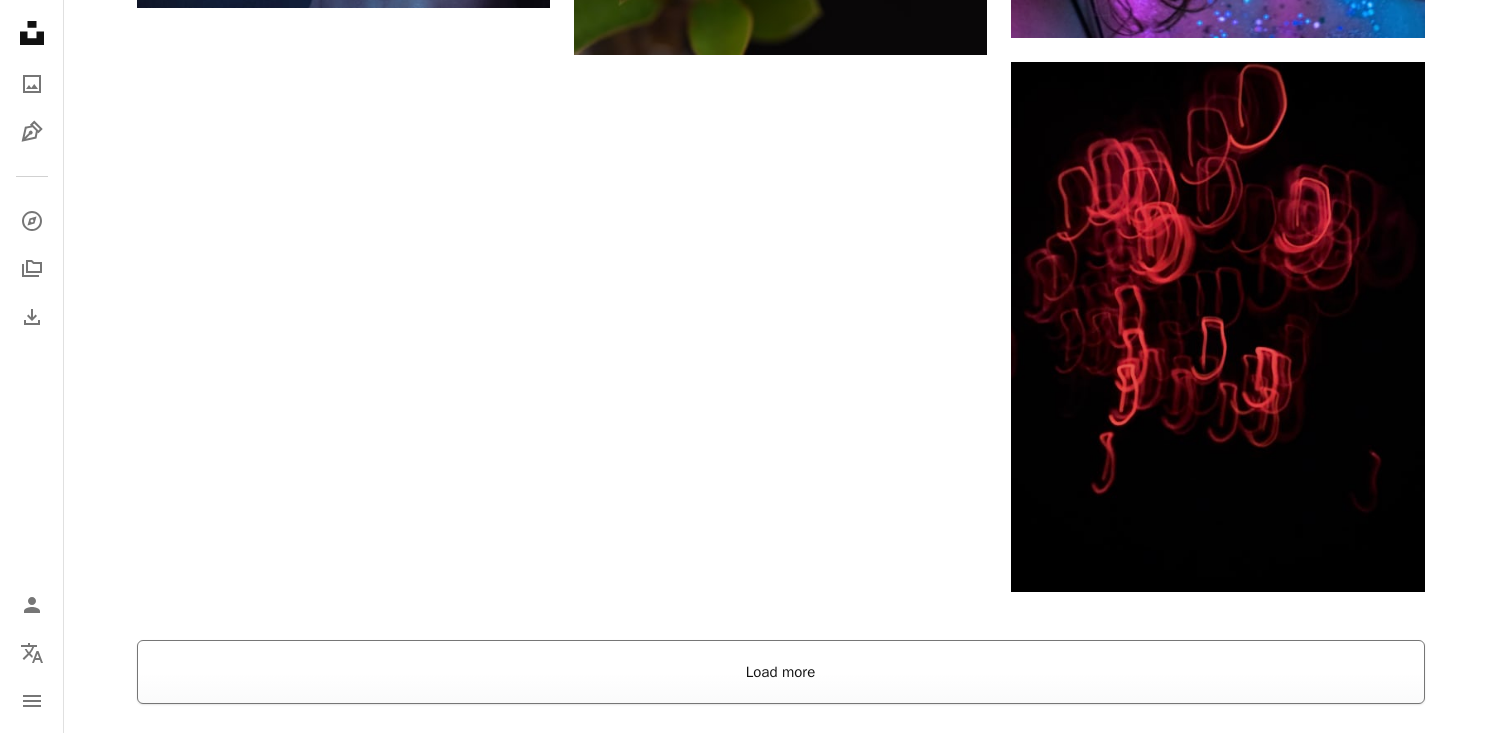 click on "Load more" at bounding box center (781, 672) 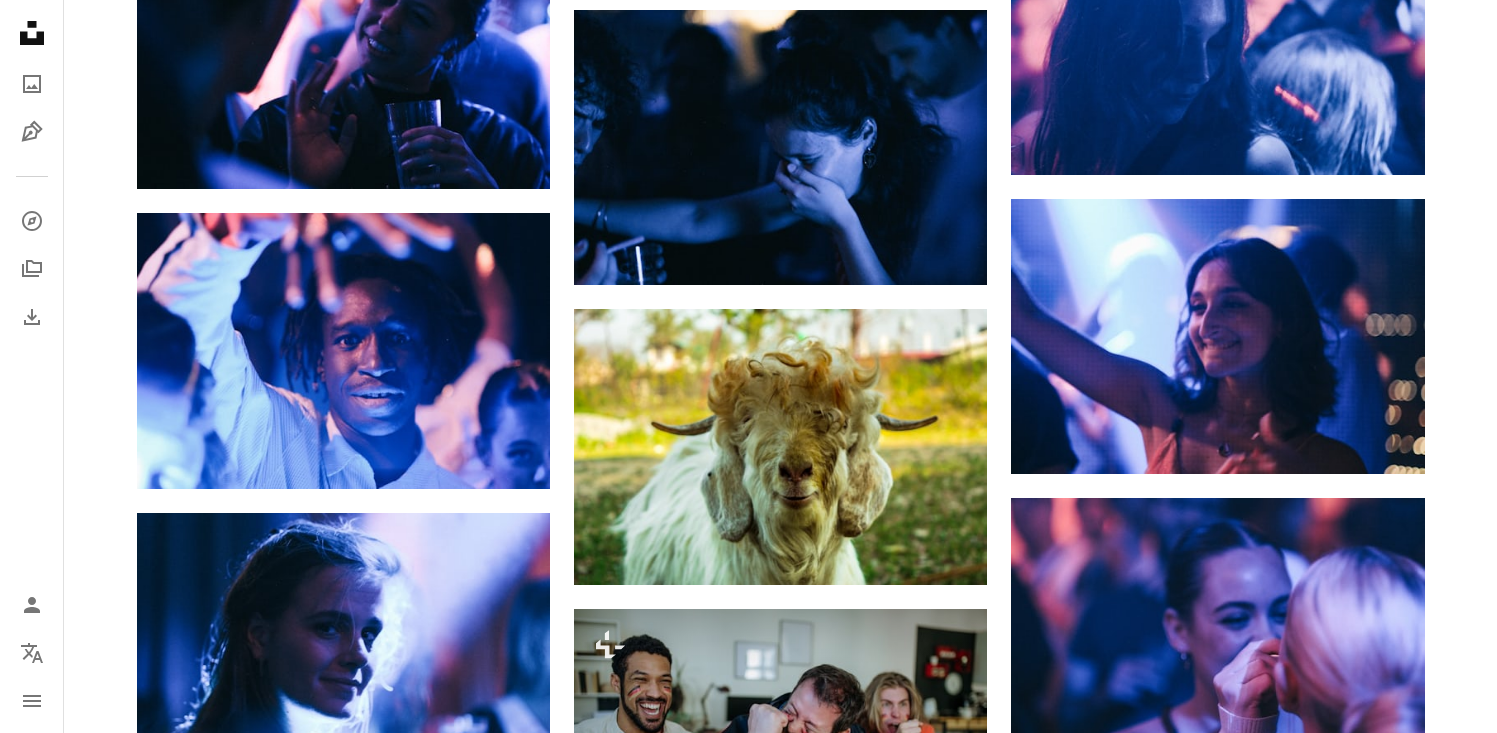 scroll, scrollTop: 28089, scrollLeft: 0, axis: vertical 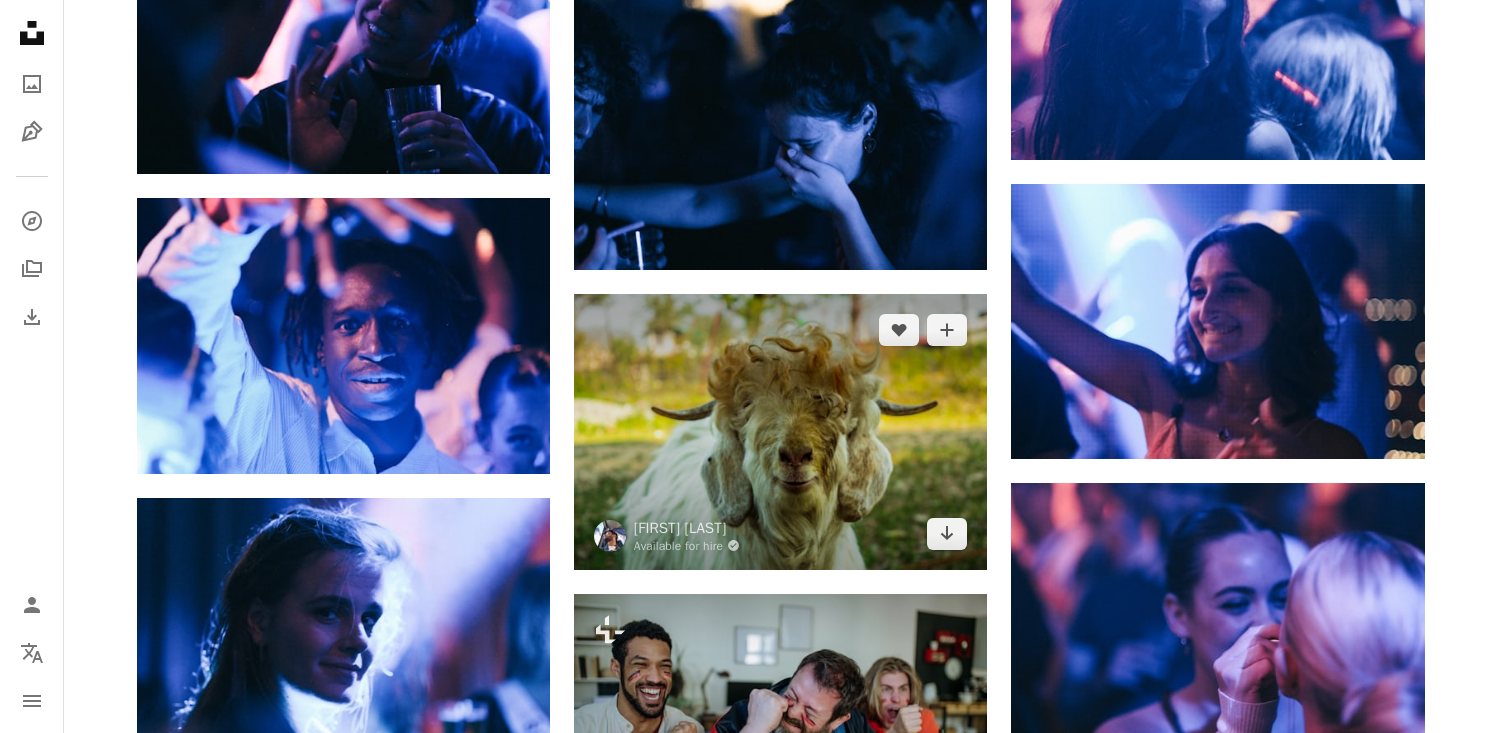 click at bounding box center (780, 431) 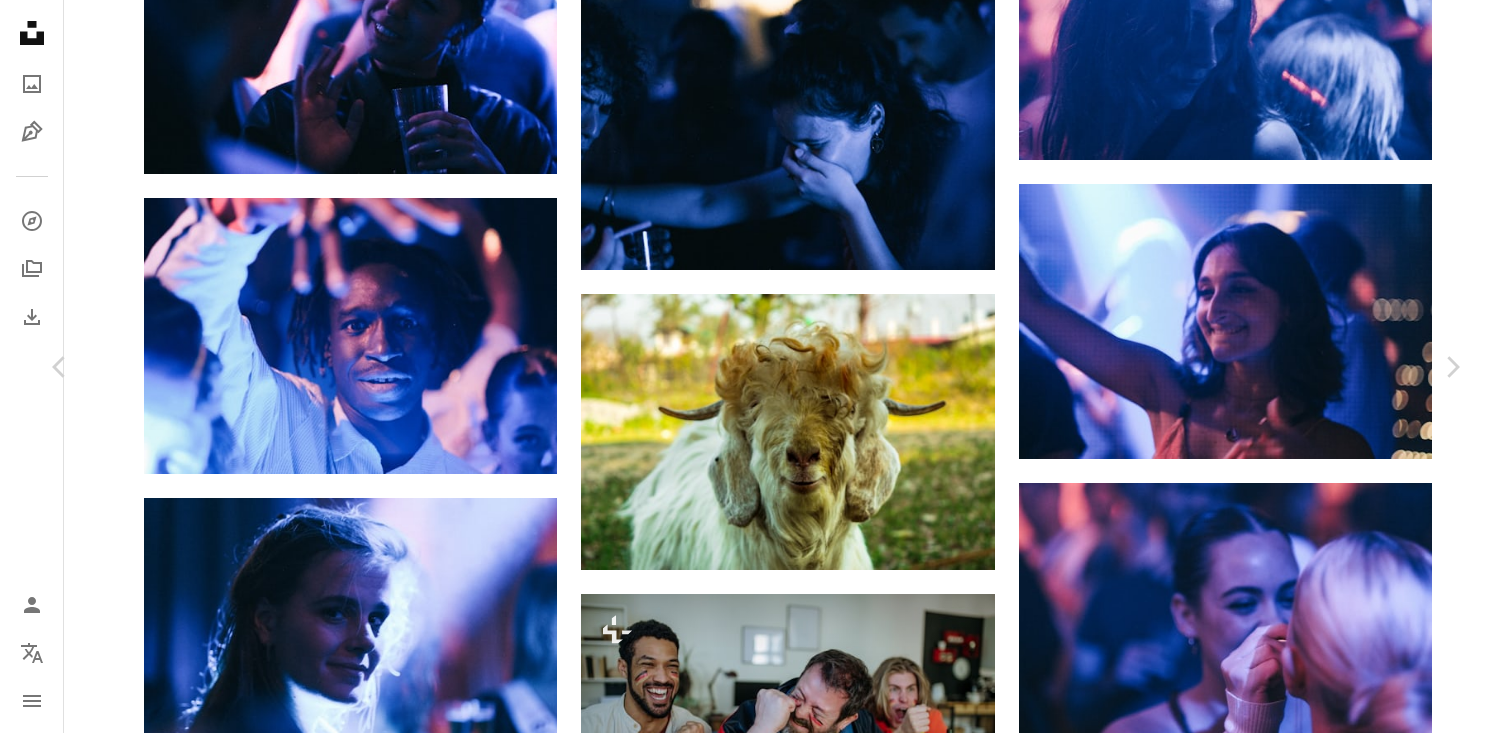 click on "Download free" at bounding box center [1263, 4582] 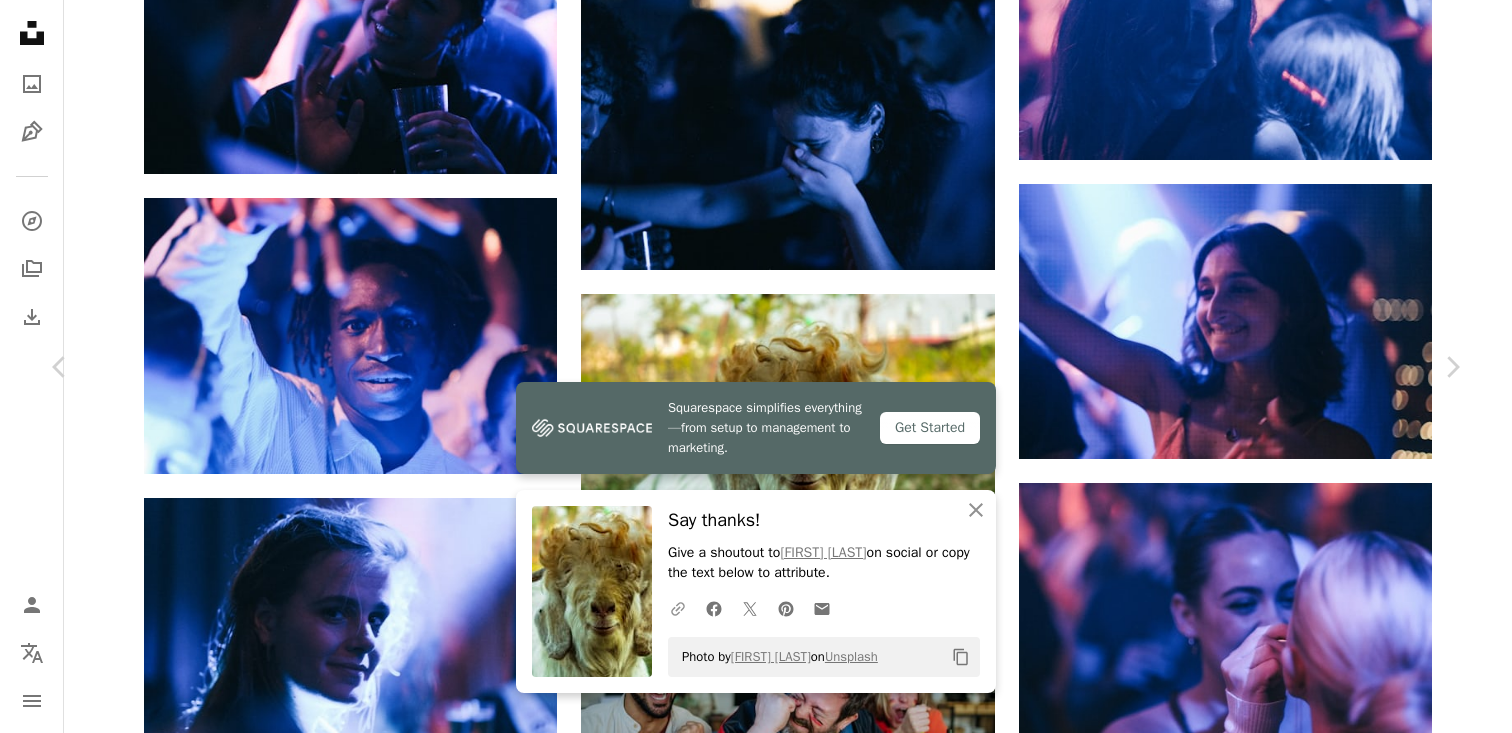 click 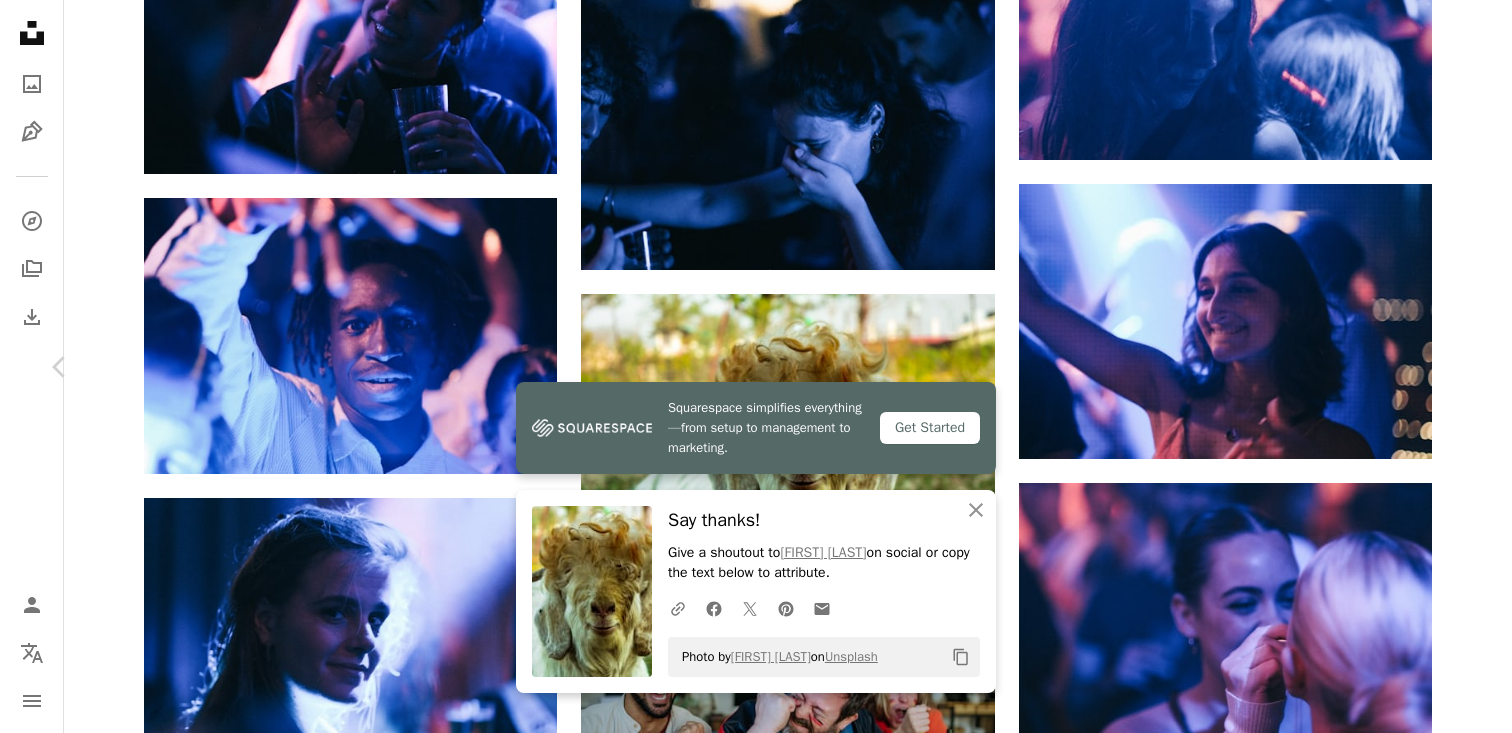 click on "Chevron right" at bounding box center [1452, 367] 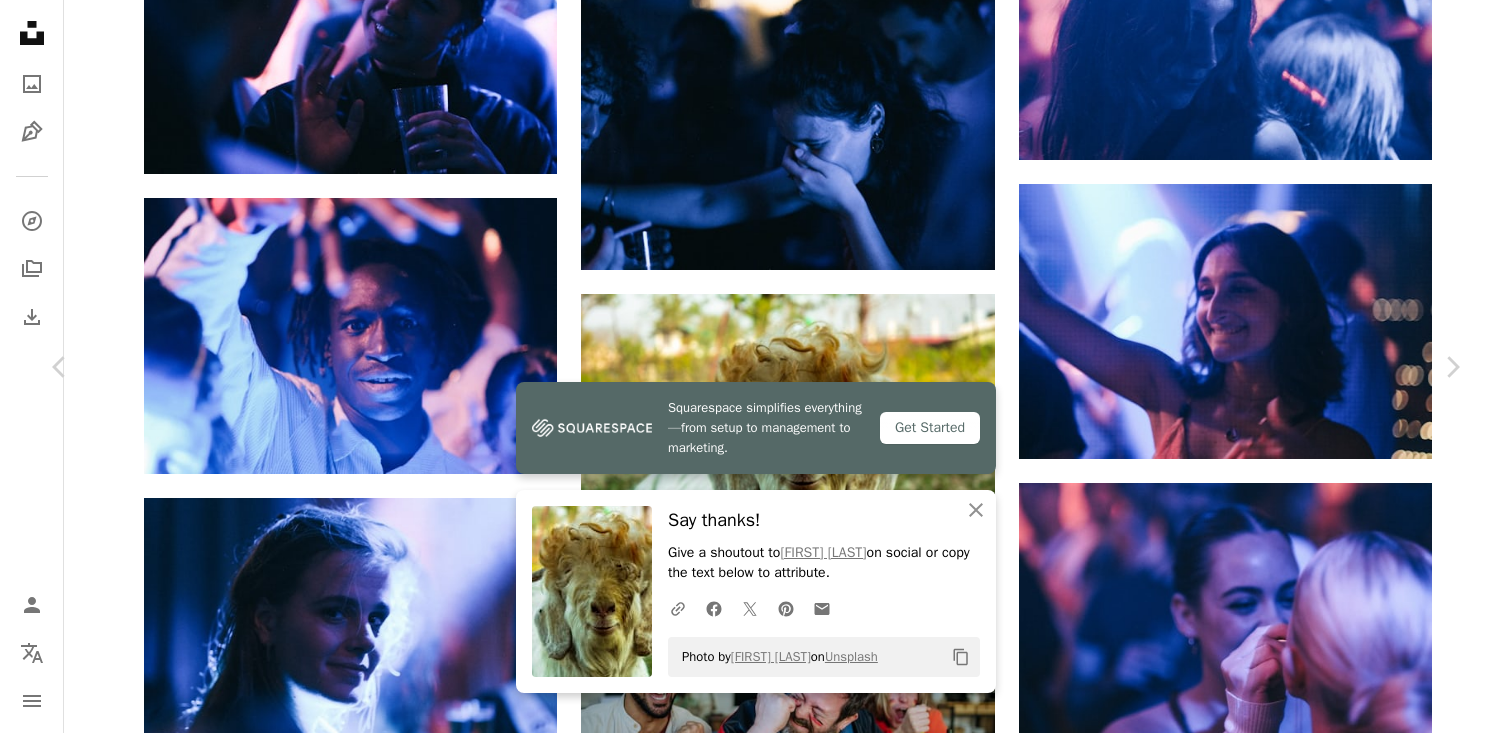 click on "An X shape Chevron left Chevron right Squarespace simplifies everything—from setup to management to marketing. Get Started An X shape Close Say thanks! Give a shoutout to [USERNAME] on social or copy the text below to attribute. A URL sharing icon (chains) Facebook icon X (formerly Twitter) icon Pinterest icon An envelope Photo by [USERNAME] on Unsplash
Copy content [USERNAME] [USERNAME] A heart A plus sign Download free Chevron down Zoom in Views 12,122,852 Downloads 114,839 A forward-right arrow Share Info icon Info More Actions We were out shooting at sunrise (it was so cold!) and I saw this oportunity for a really cool shot. I wanted to evoke a feeling of victory or triumph with this photo, like a man would feel after a hard fought battle. I think it works. Read more A map marker [FIRST], [COUNTRY] Calendar outlined Published on August 3, 2017 Camera Canon, EOS 6D Safety Free to use under the Unsplash License man people mountains sunrise happy hands field angry anger victory" at bounding box center [756, 4901] 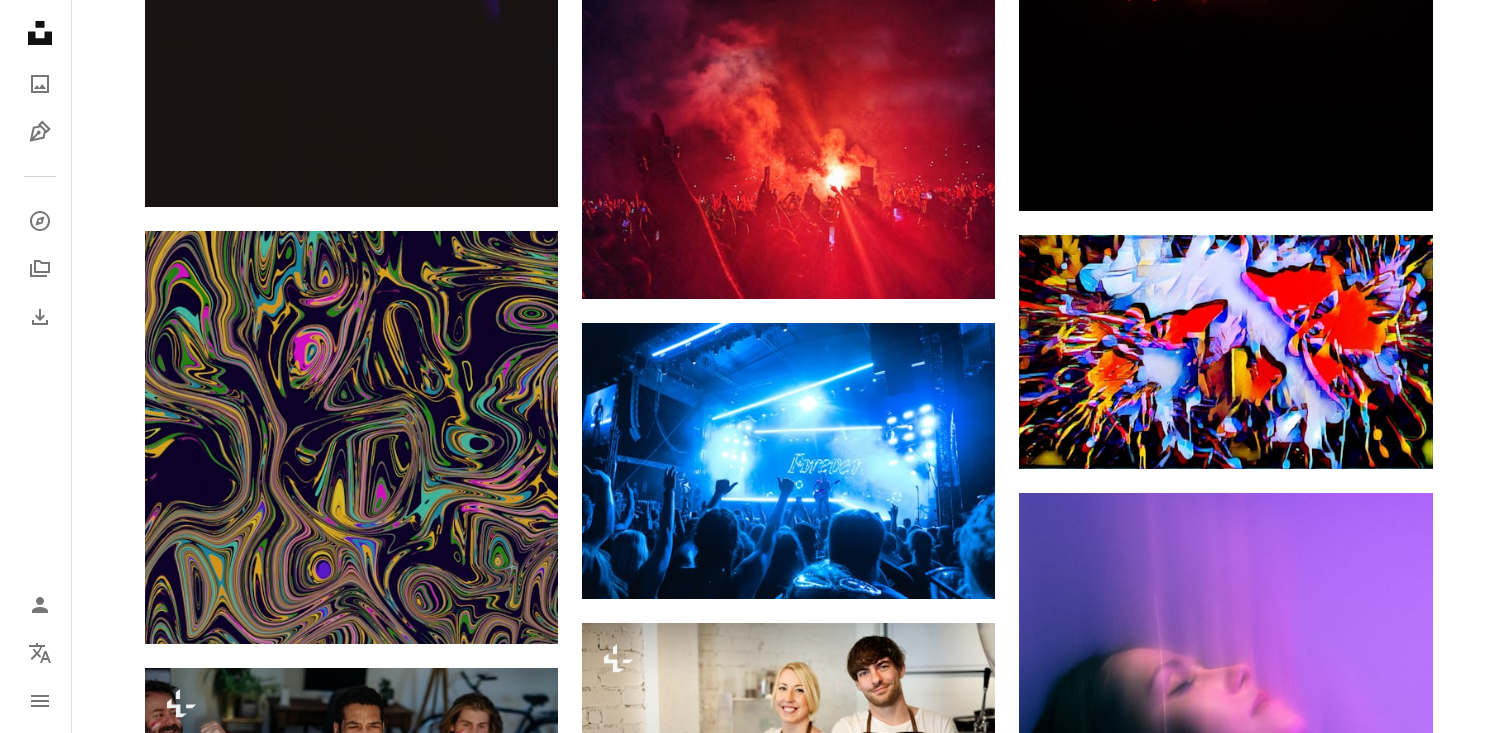 scroll, scrollTop: 45969, scrollLeft: 0, axis: vertical 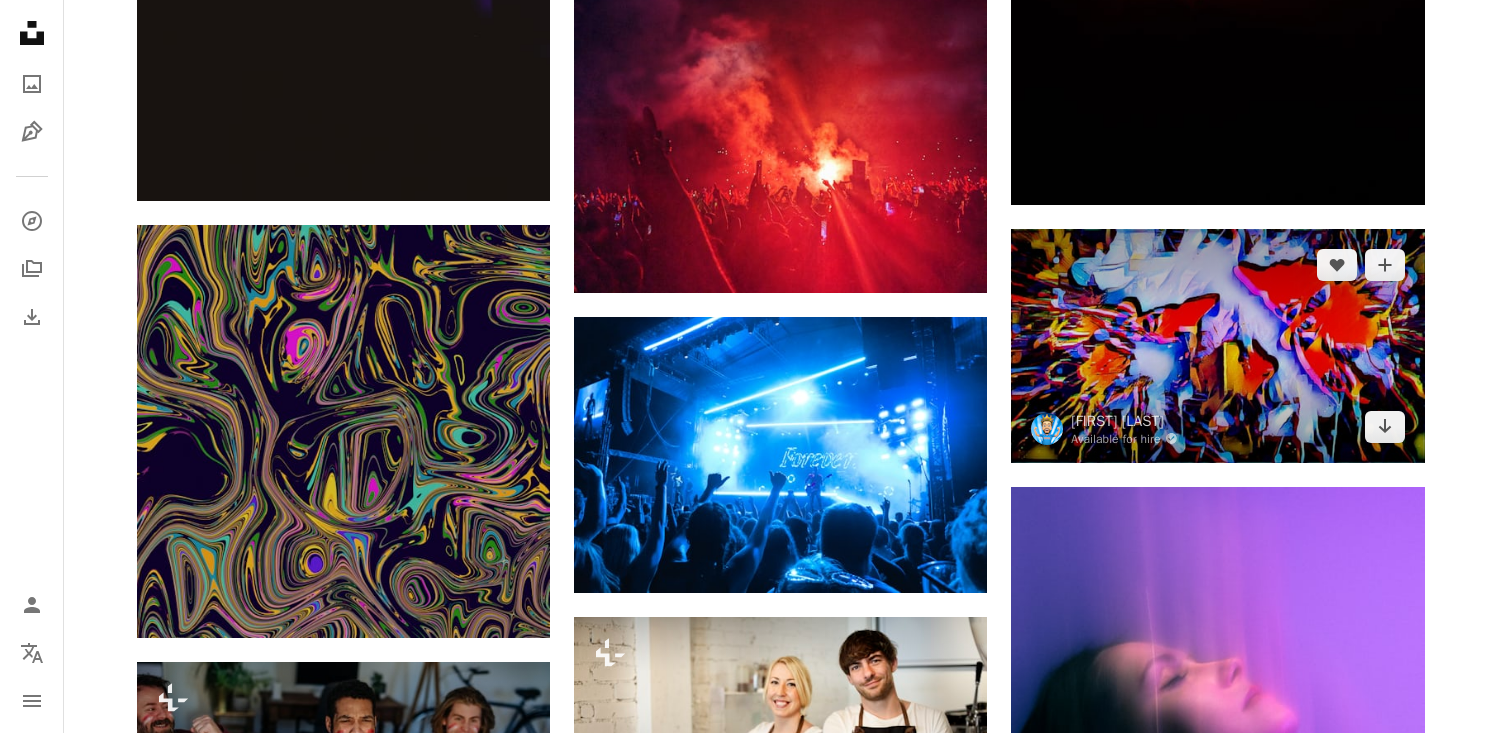 click at bounding box center [1217, 345] 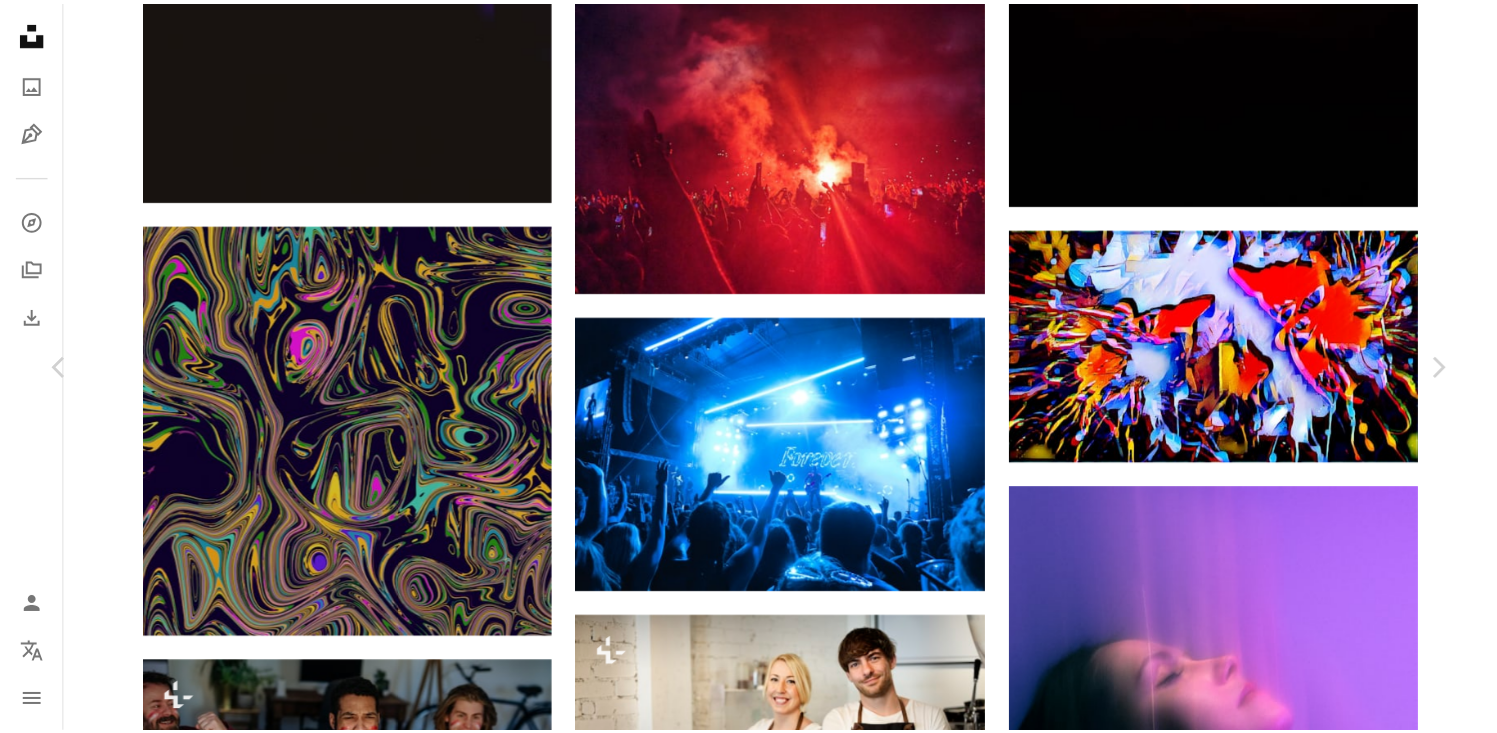 scroll, scrollTop: 0, scrollLeft: 0, axis: both 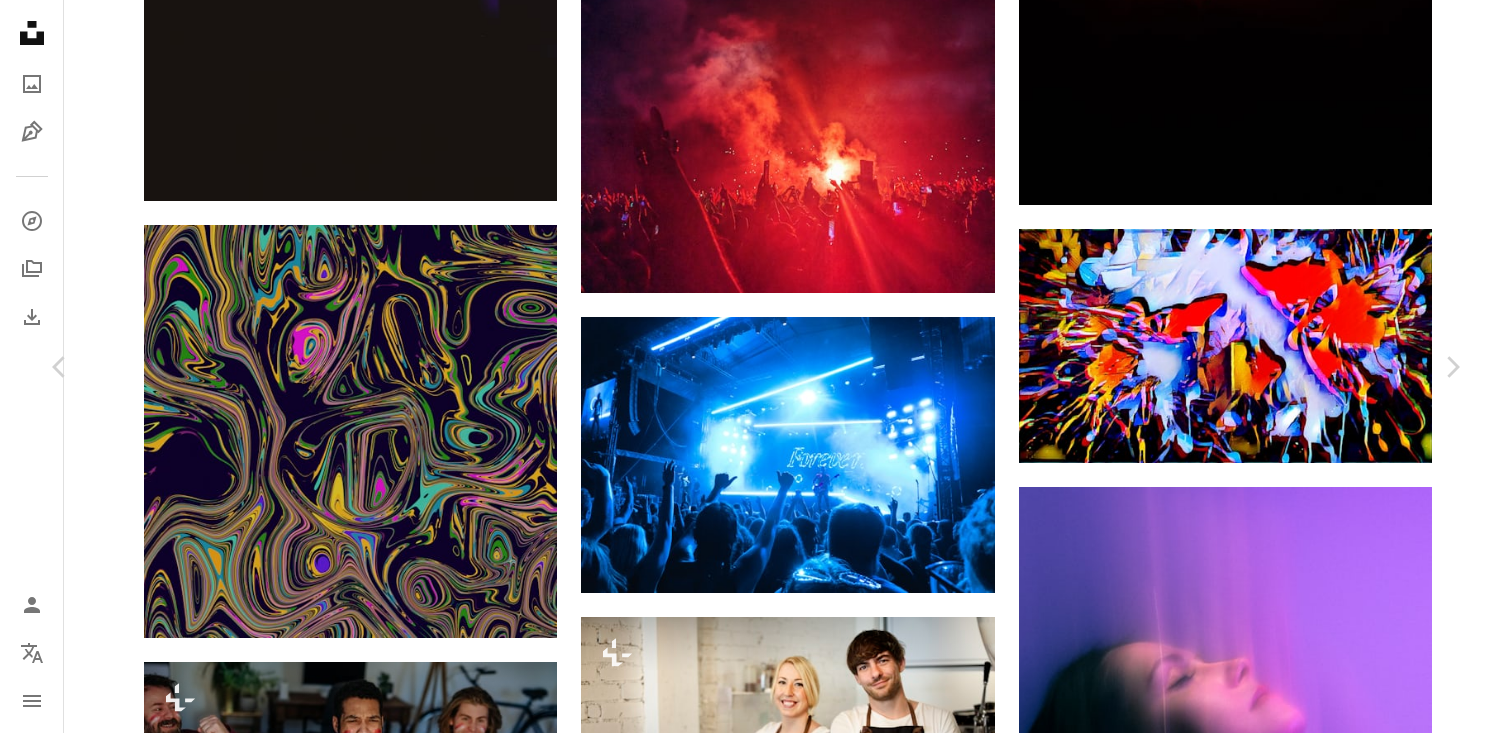 click on "Download free" at bounding box center (1263, 4021) 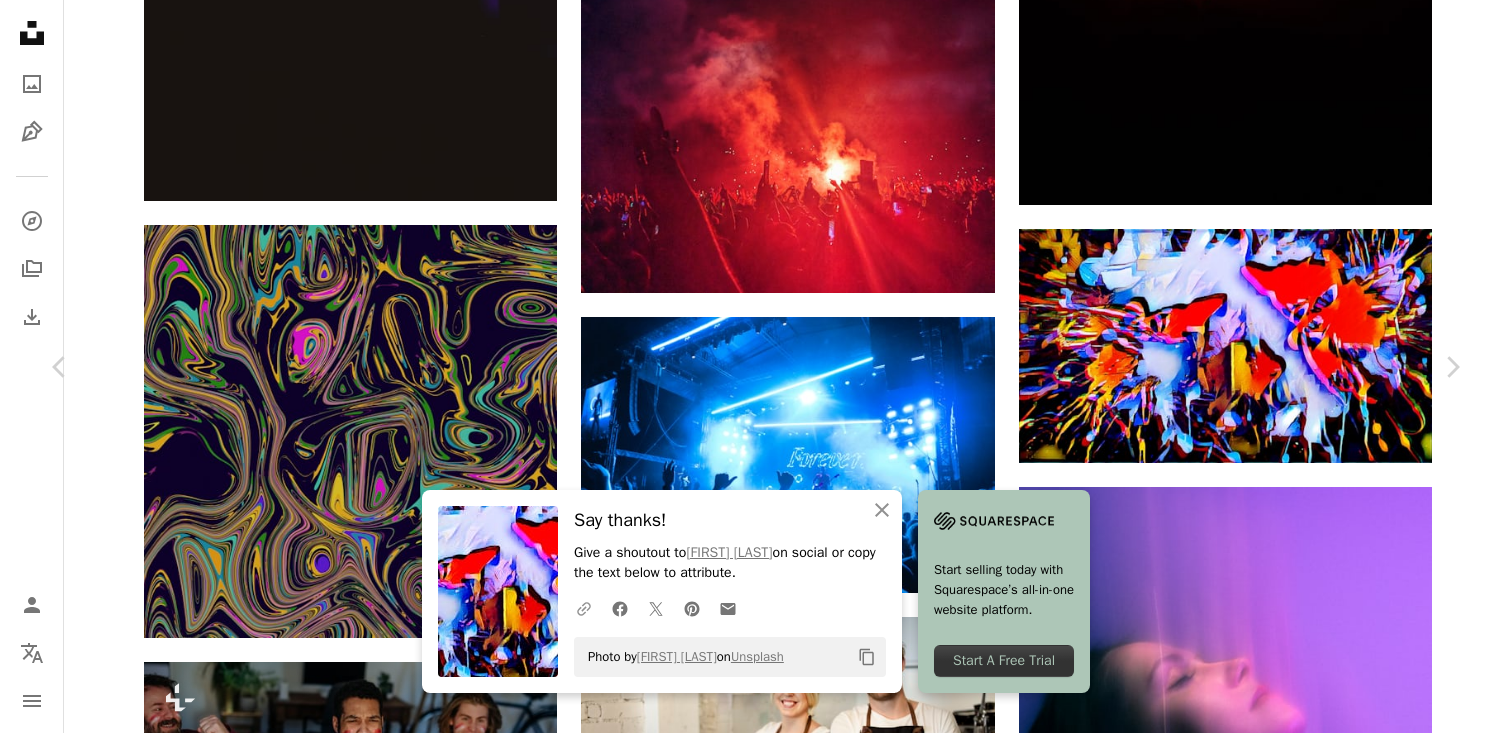 click on "A URL sharing icon (chains)" 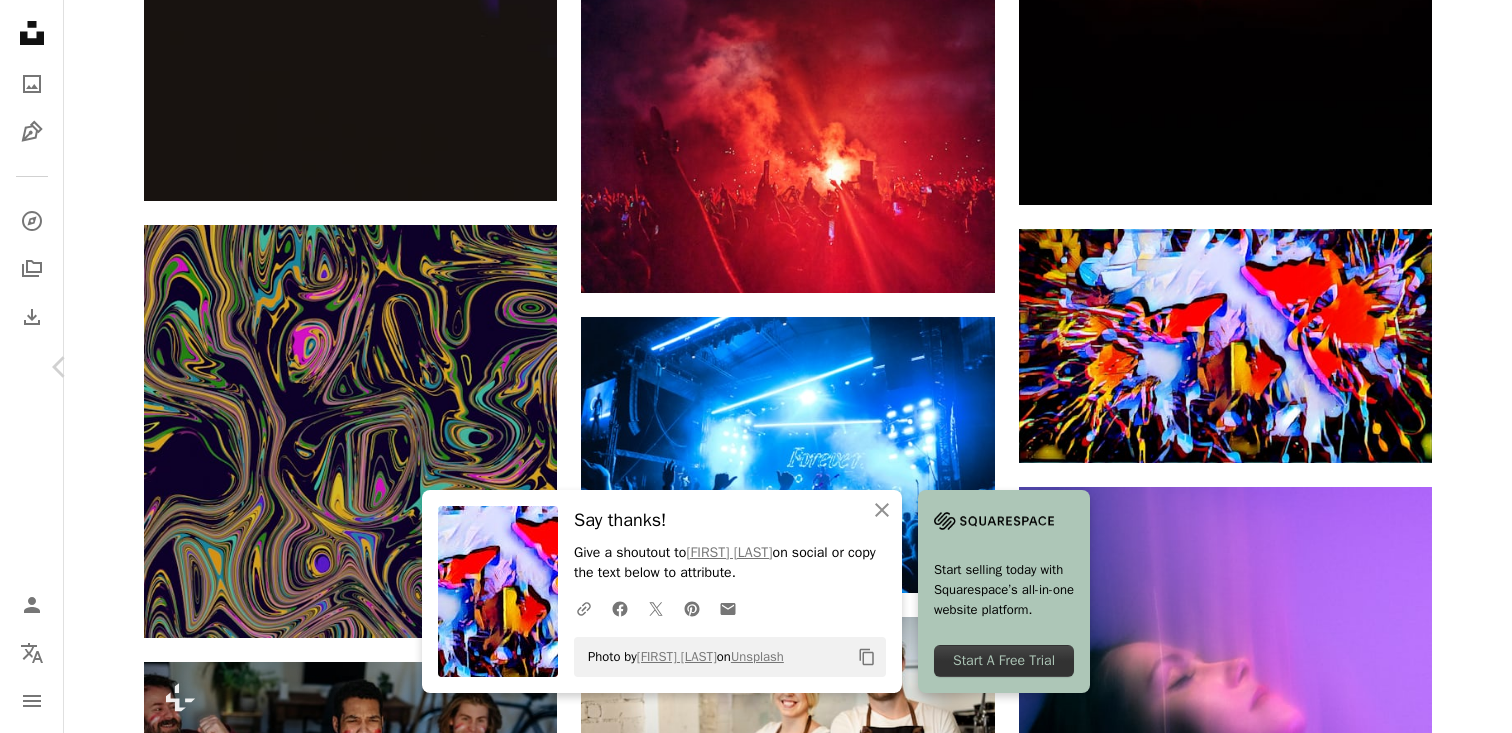 click on "Chevron right" at bounding box center (1452, 367) 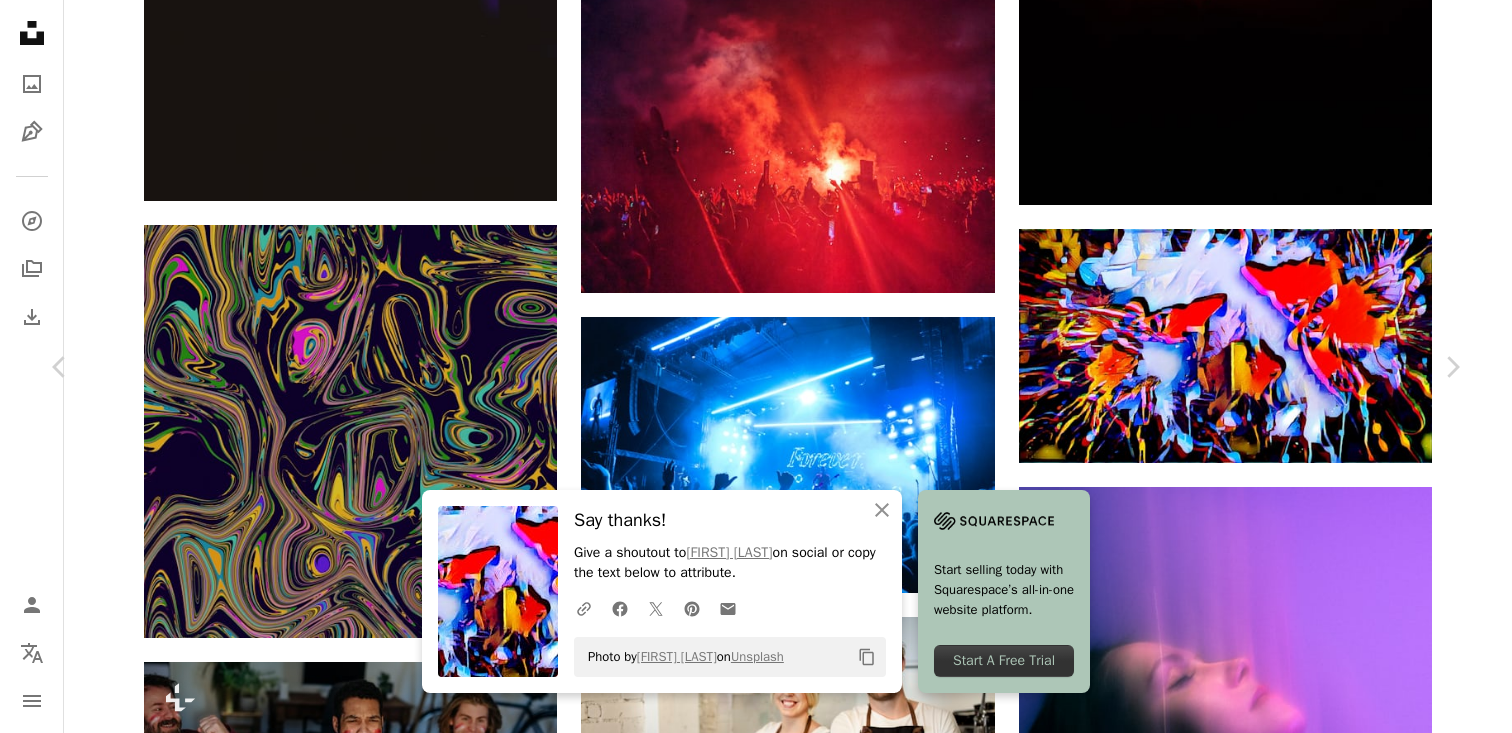 click on "An X shape Chevron left Chevron right An X shape Close Say thanks! Give a shoutout to [USERNAME] on social or copy the text below to attribute. A URL sharing icon (chains) Facebook icon X (formerly Twitter) icon Pinterest icon An envelope Photo by [USERNAME] on Unsplash
Copy content Start selling today with Squarespace’s all-in-one website platform. Start A Free Trial Curated Lifestyle For Unsplash+ A heart A plus sign A lock Download Zoom in A forward-right arrow Share More Actions Calendar outlined Published on August 13, 2024 Camera NIKON CORPORATION, NIKON D3X Safety Licensed under the Unsplash+ License beach sea summer photography outdoors fun smiling horizontal day playful spring break cheerful vacations lifestyles ethnicity african ethnicity ecstatic asian and indian ethnicities Backgrounds Related images Plus sign for Unsplash+ A heart A plus sign Getty Images For Unsplash+ A lock Download Plus sign for Unsplash+ A heart A plus sign Curated Lifestyle For" at bounding box center [756, 4340] 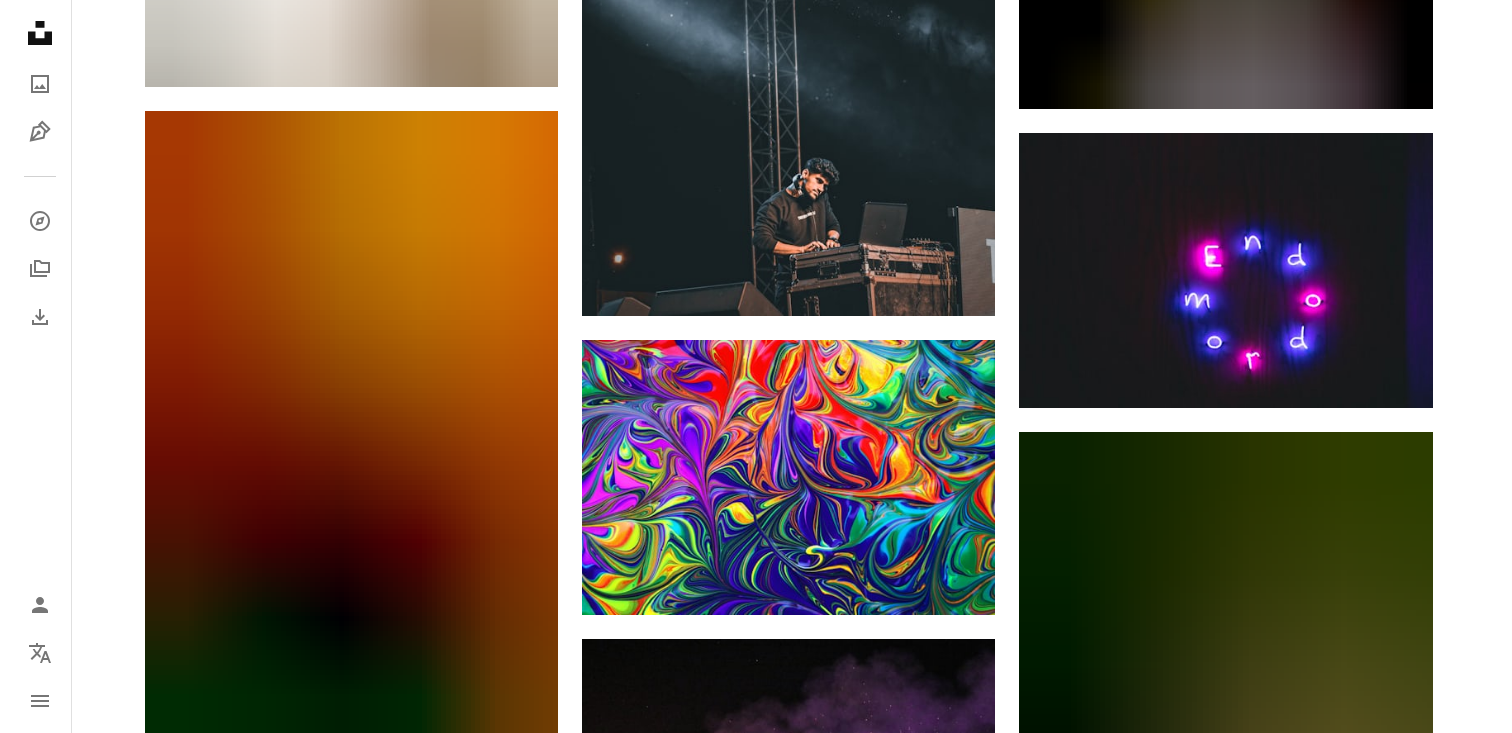 scroll, scrollTop: 48494, scrollLeft: 0, axis: vertical 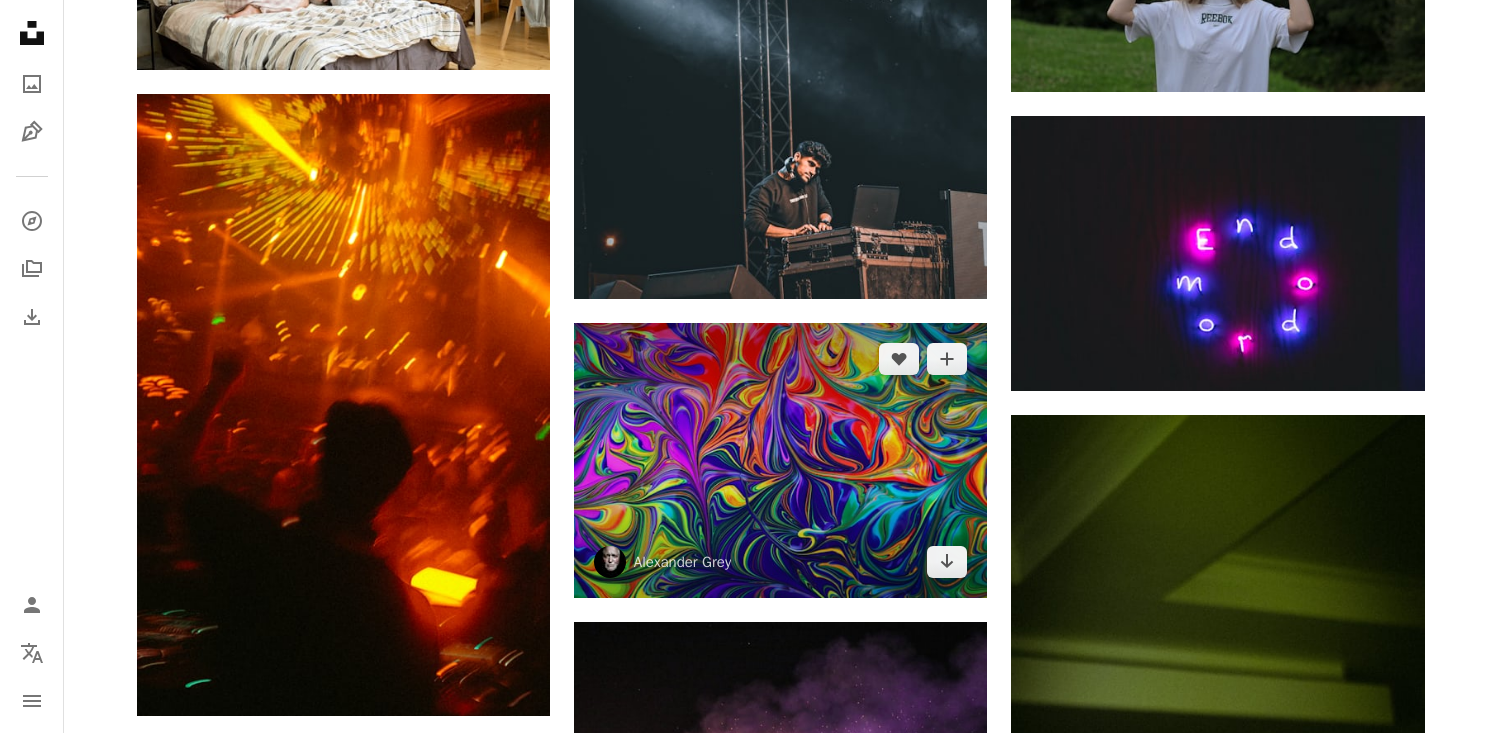 click at bounding box center [780, 460] 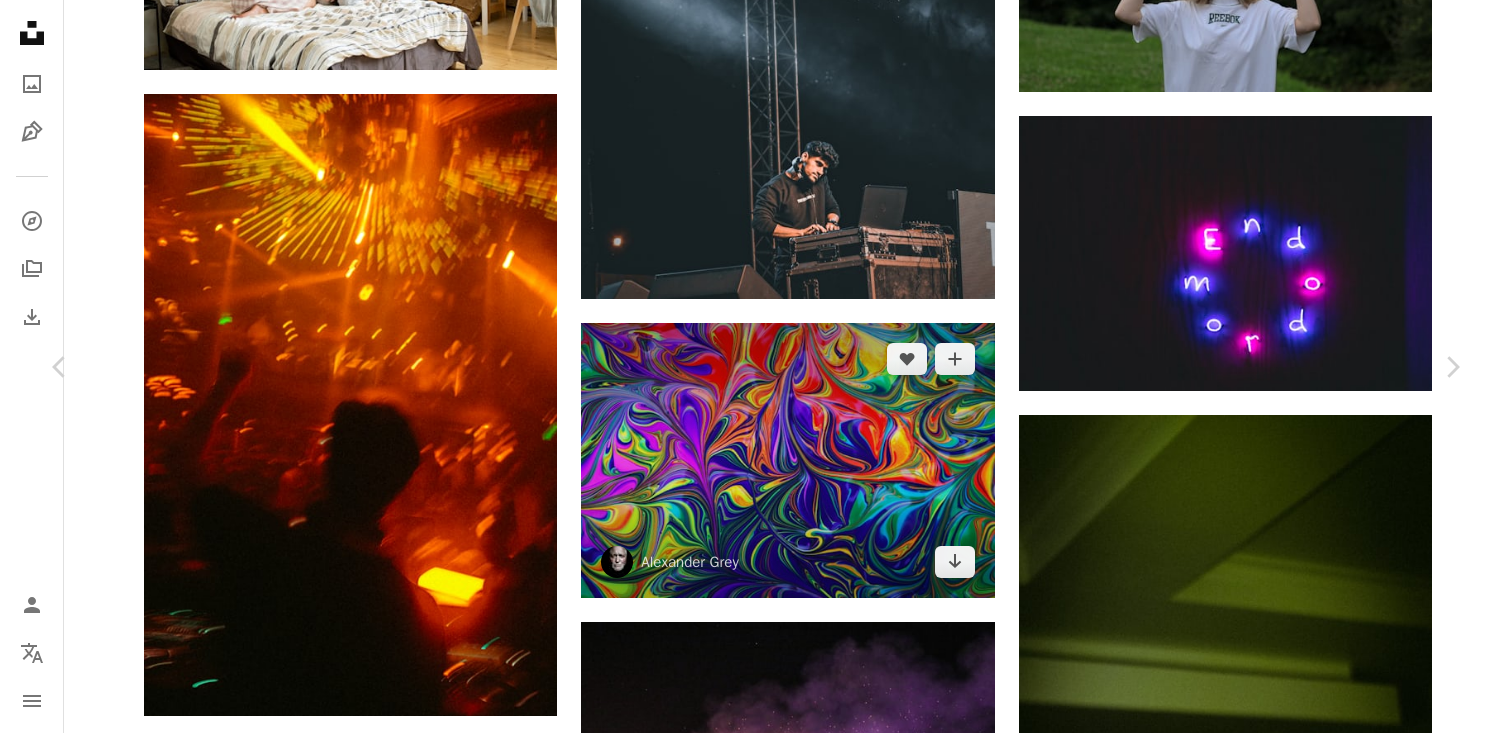 scroll, scrollTop: 13, scrollLeft: 0, axis: vertical 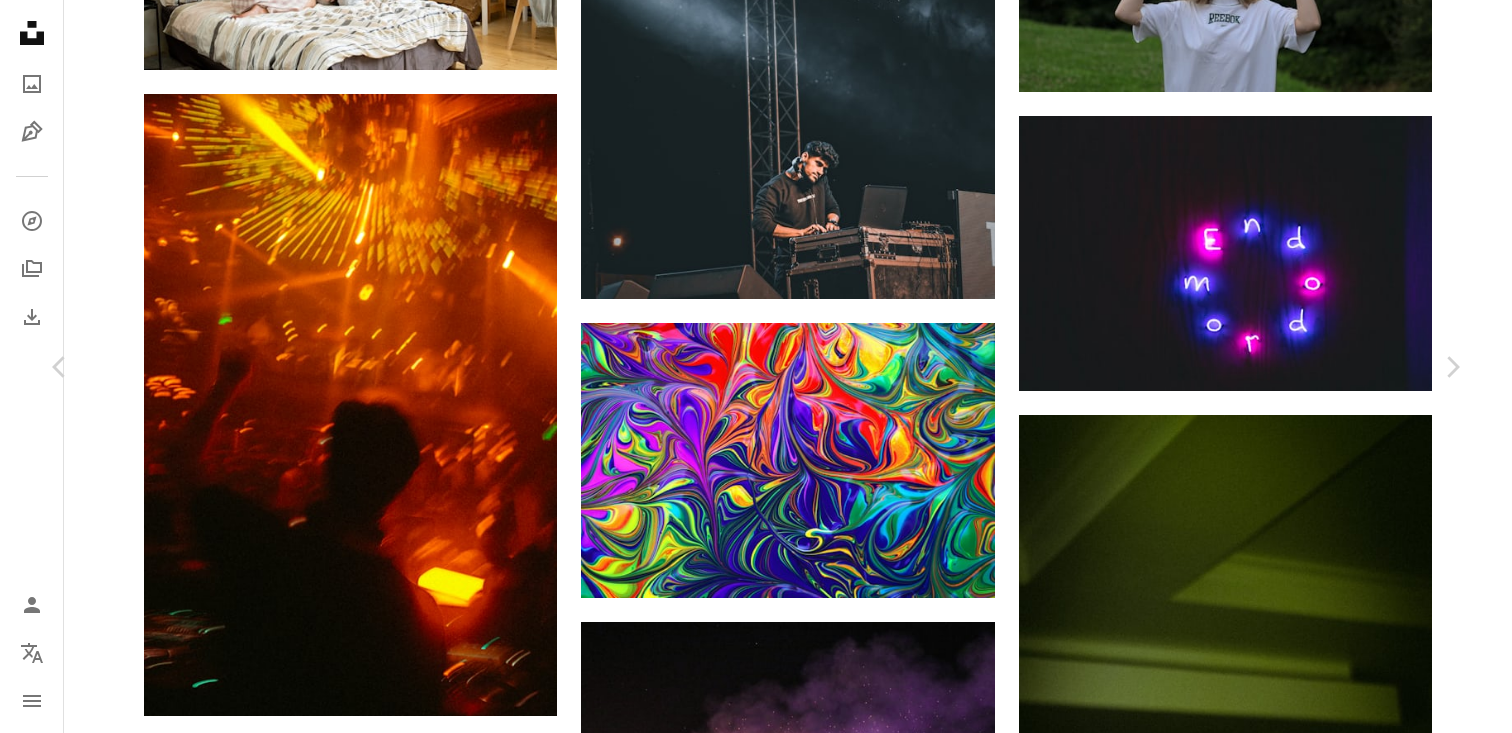 click on "Download free" at bounding box center (1263, 4206) 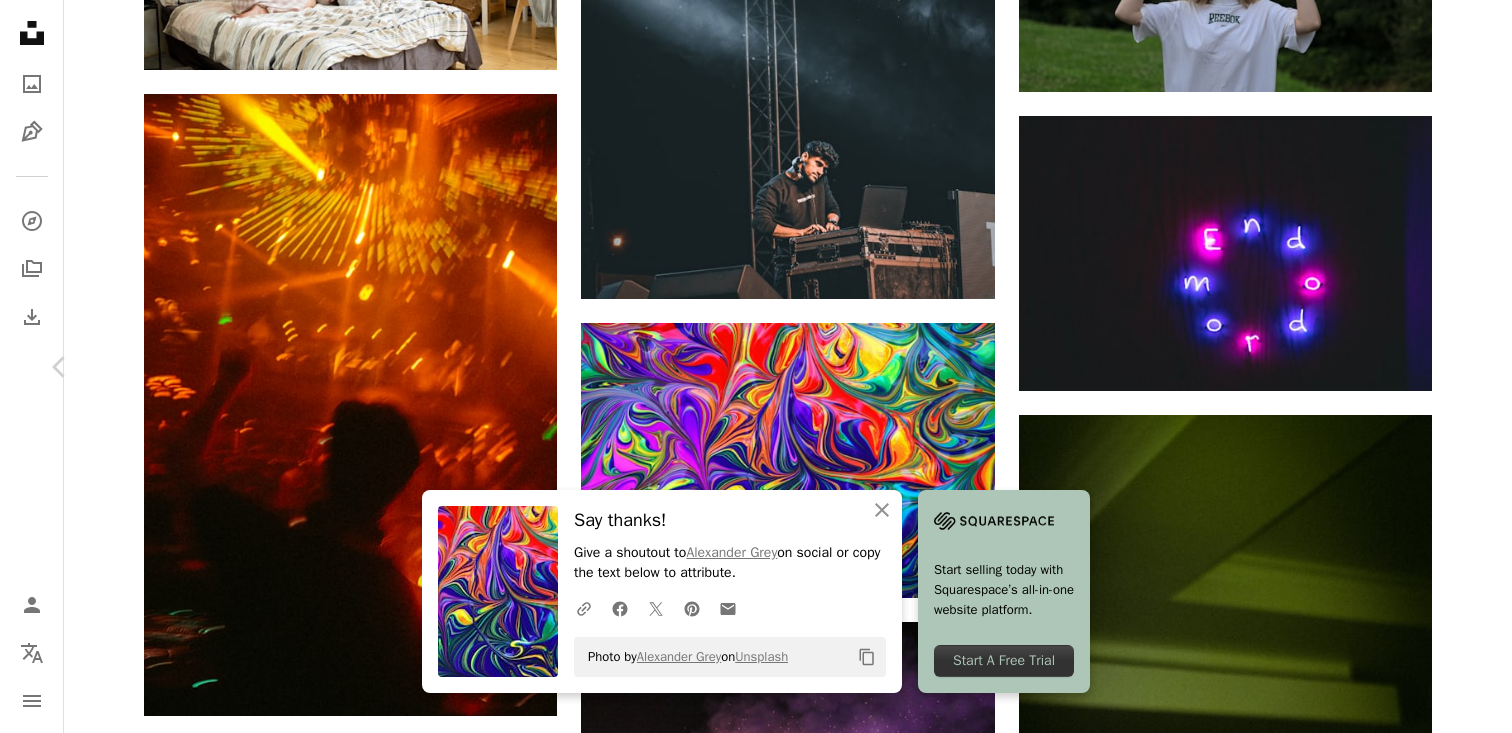 click on "Chevron right" at bounding box center (1452, 367) 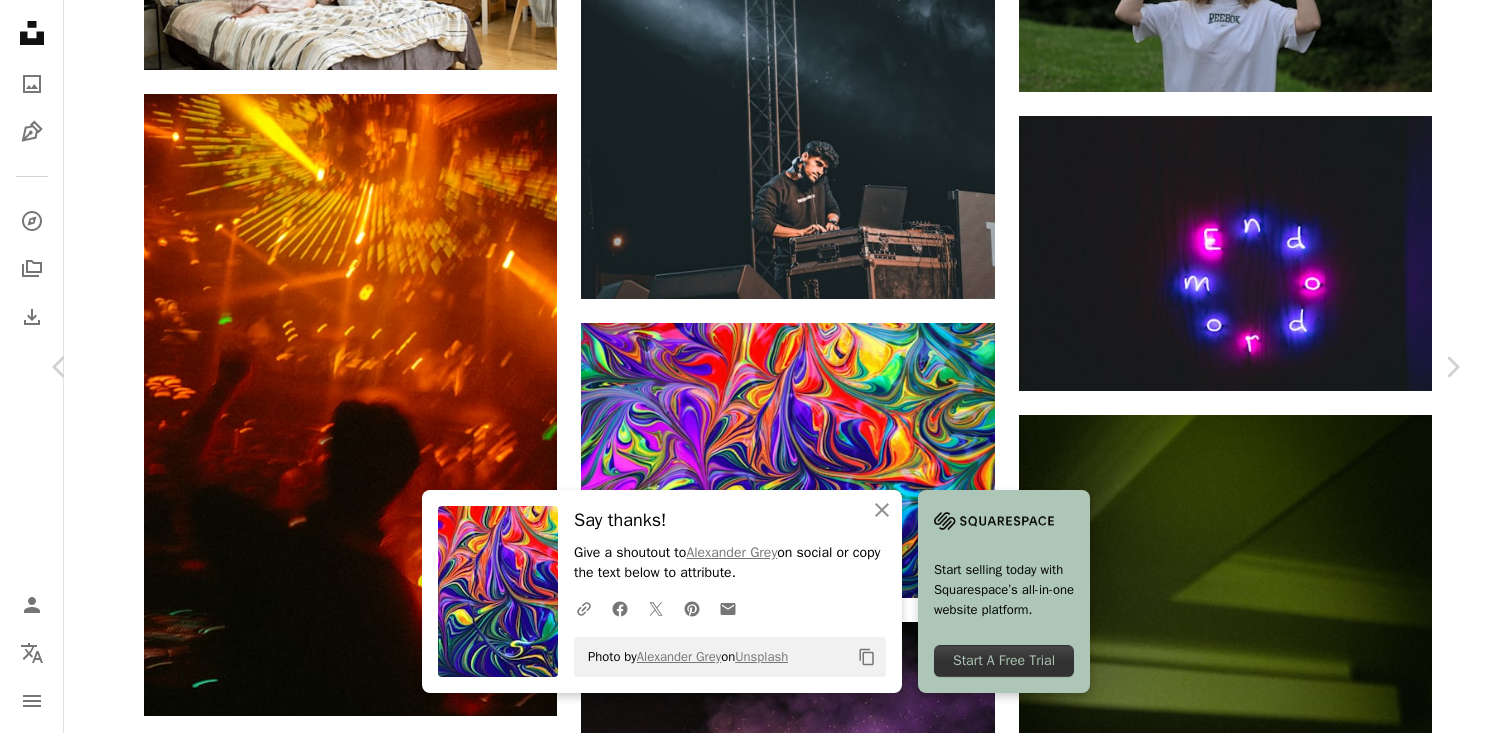 scroll, scrollTop: 641, scrollLeft: 0, axis: vertical 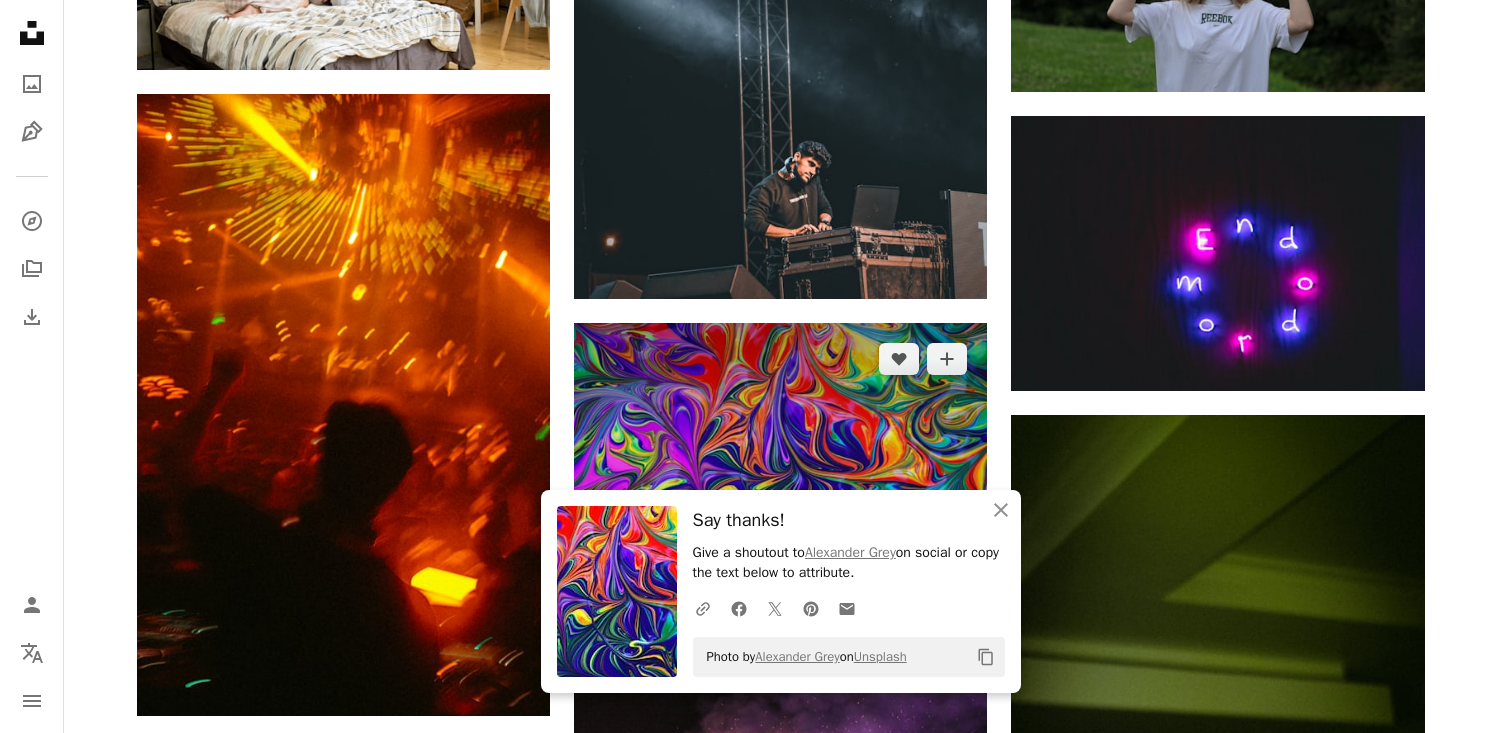 click at bounding box center (780, 460) 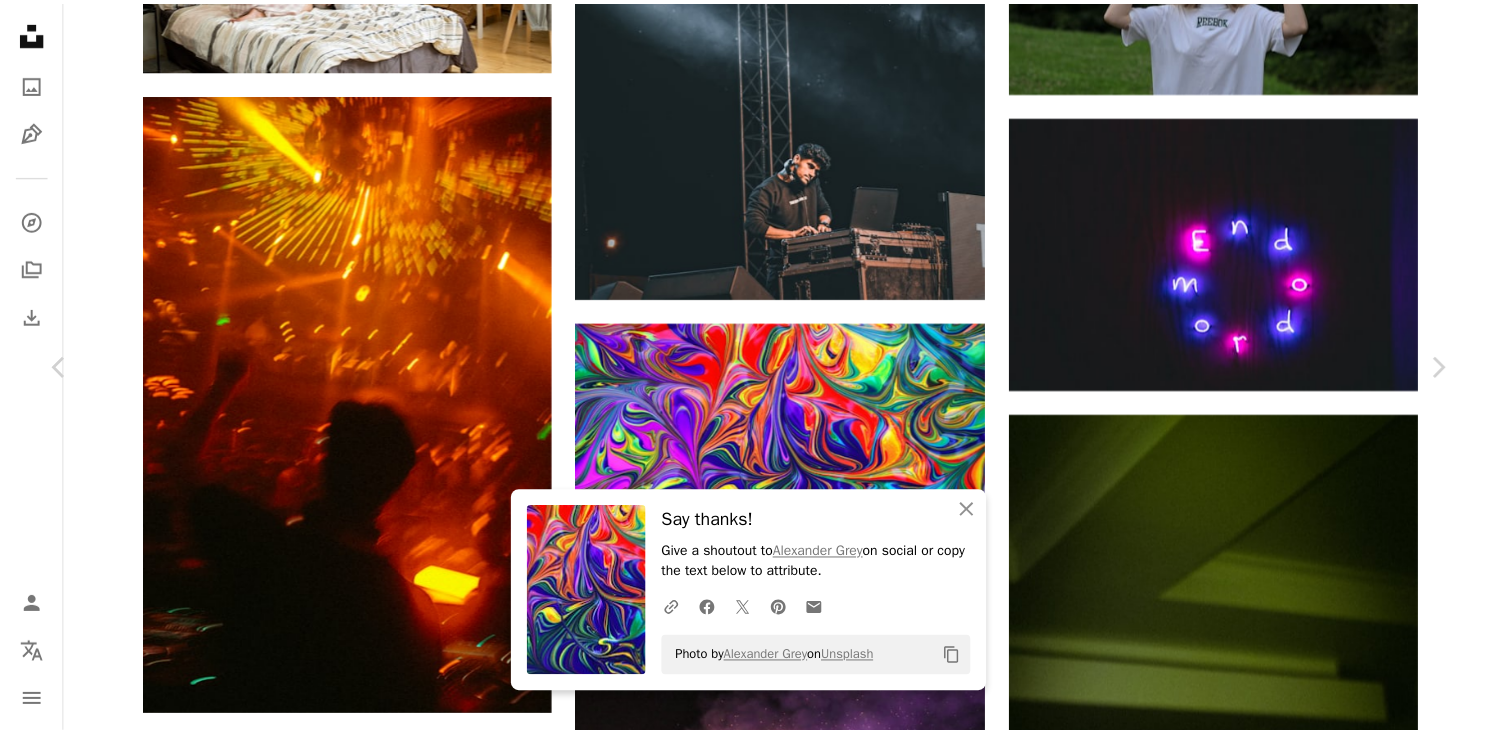 scroll, scrollTop: 2773, scrollLeft: 0, axis: vertical 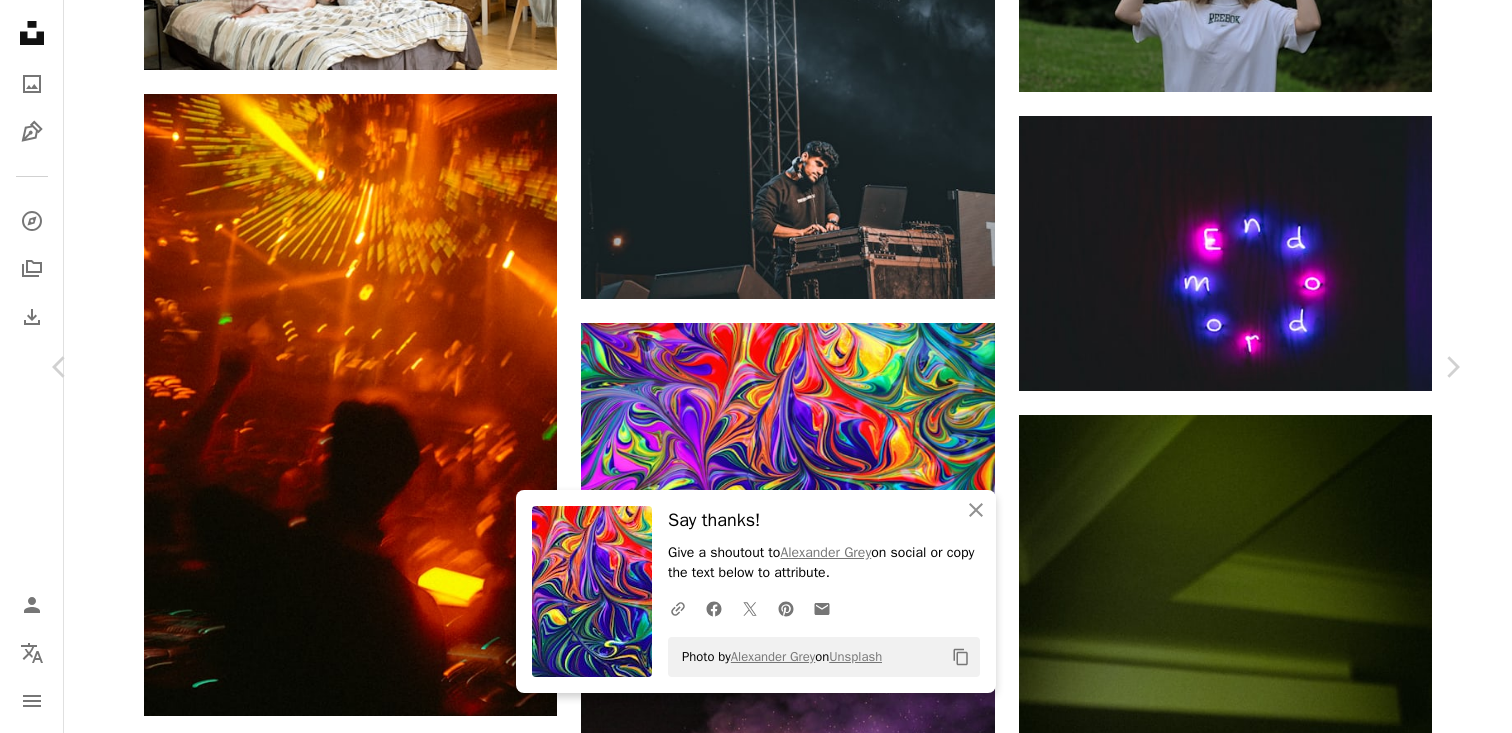 click on "An X shape Chevron left Chevron right An X shape Close Say thanks! Give a shoutout to  Alexander Grey  on social or copy the text below to attribute. A URL sharing icon (chains) Facebook icon X (formerly Twitter) icon Pinterest icon An envelope Photo by  Alexander Grey  on  Unsplash
Copy content Alexander Grey sharonmccutcheon A heart A plus sign Download free Chevron down Zoom in Views 9,216,020 Downloads 78,313 Featured in Photos ,  Textures A forward-right arrow Share Info icon Info More Actions Psychedelic colorful rainbow paint wallpaper background. Calendar outlined Published on  February 1, 2020 Camera Canon, EOS 5D Mark II Safety Free to use under the  Unsplash License wallpaper background abstract texture art pattern colorful colorful background rainbow paint Creative Images colors colorful wallpaper rainbow wallpaper artistic rainbow background multicolor swirl spectrum wet paint Free pictures Browse premium related images on iStock  |  Save 20% with code UNSPLASH20 View more on iStock  ↗" at bounding box center (756, 4538) 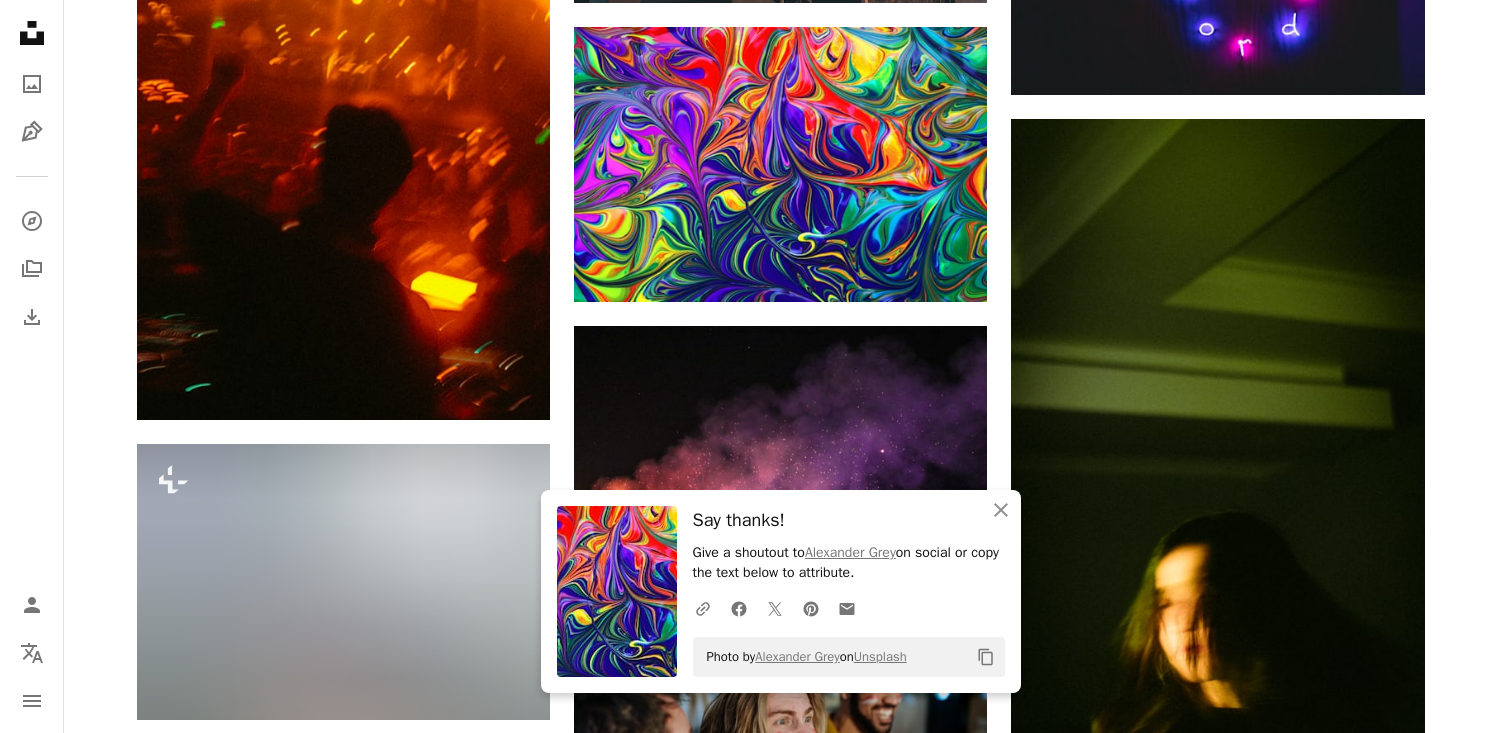 scroll, scrollTop: 48852, scrollLeft: 0, axis: vertical 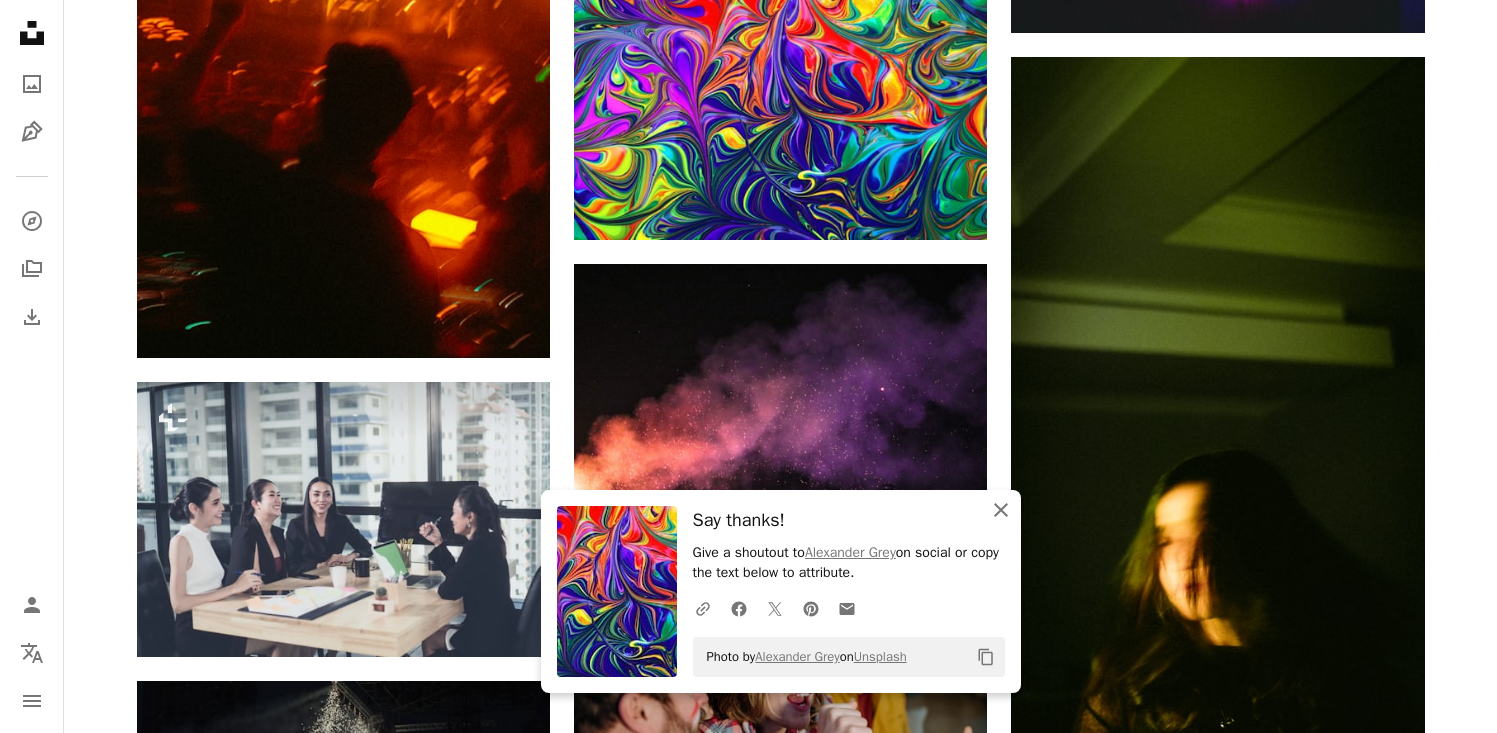 click on "An X shape" 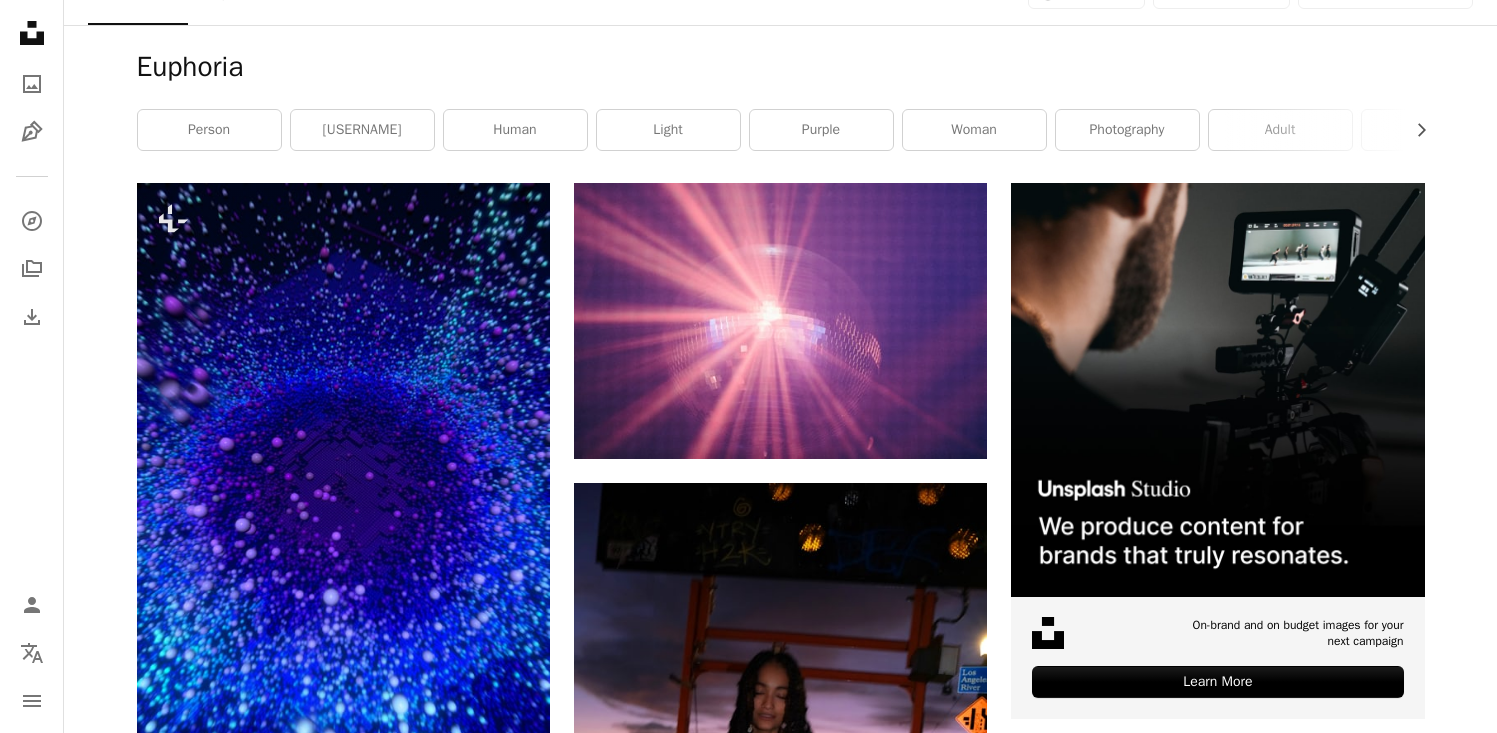 scroll, scrollTop: 0, scrollLeft: 0, axis: both 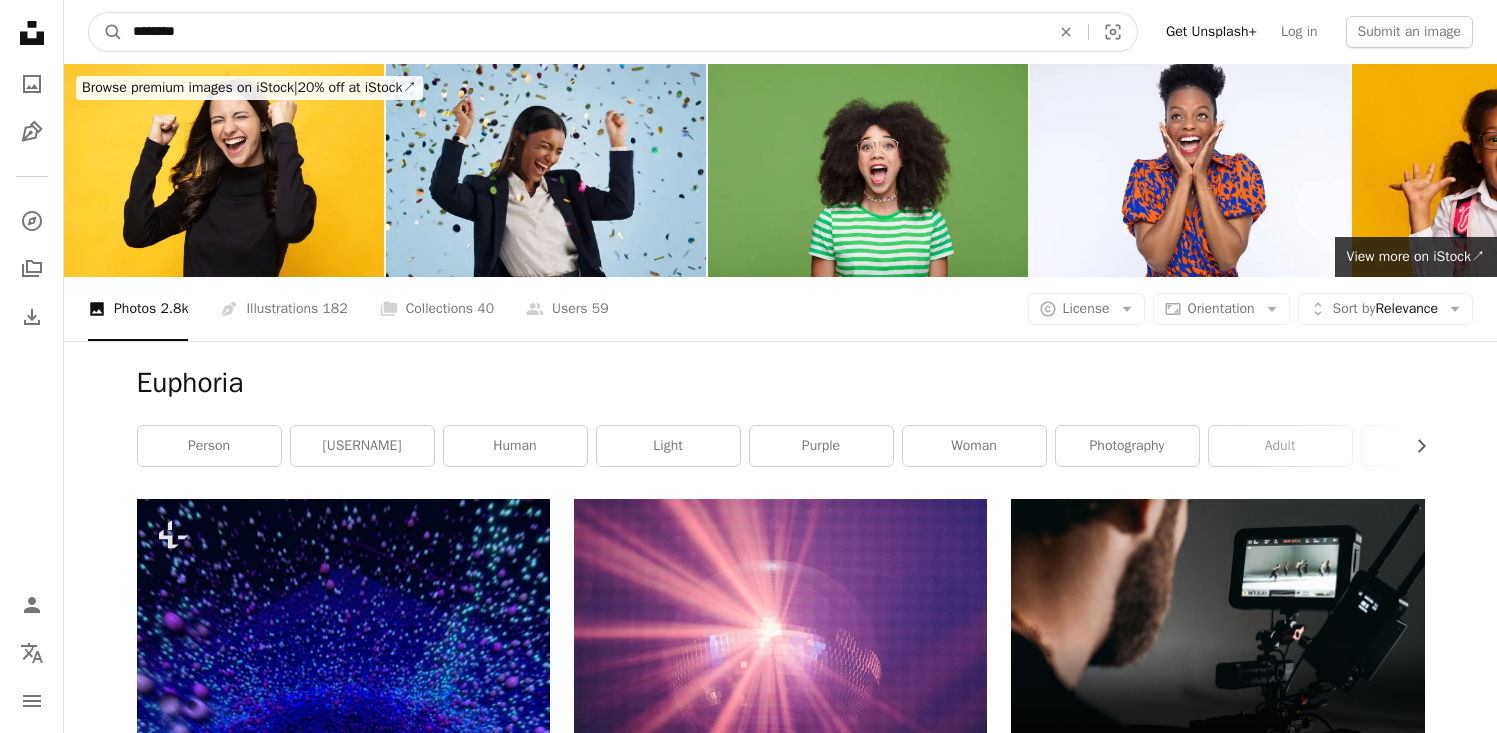 click on "********" at bounding box center (583, 32) 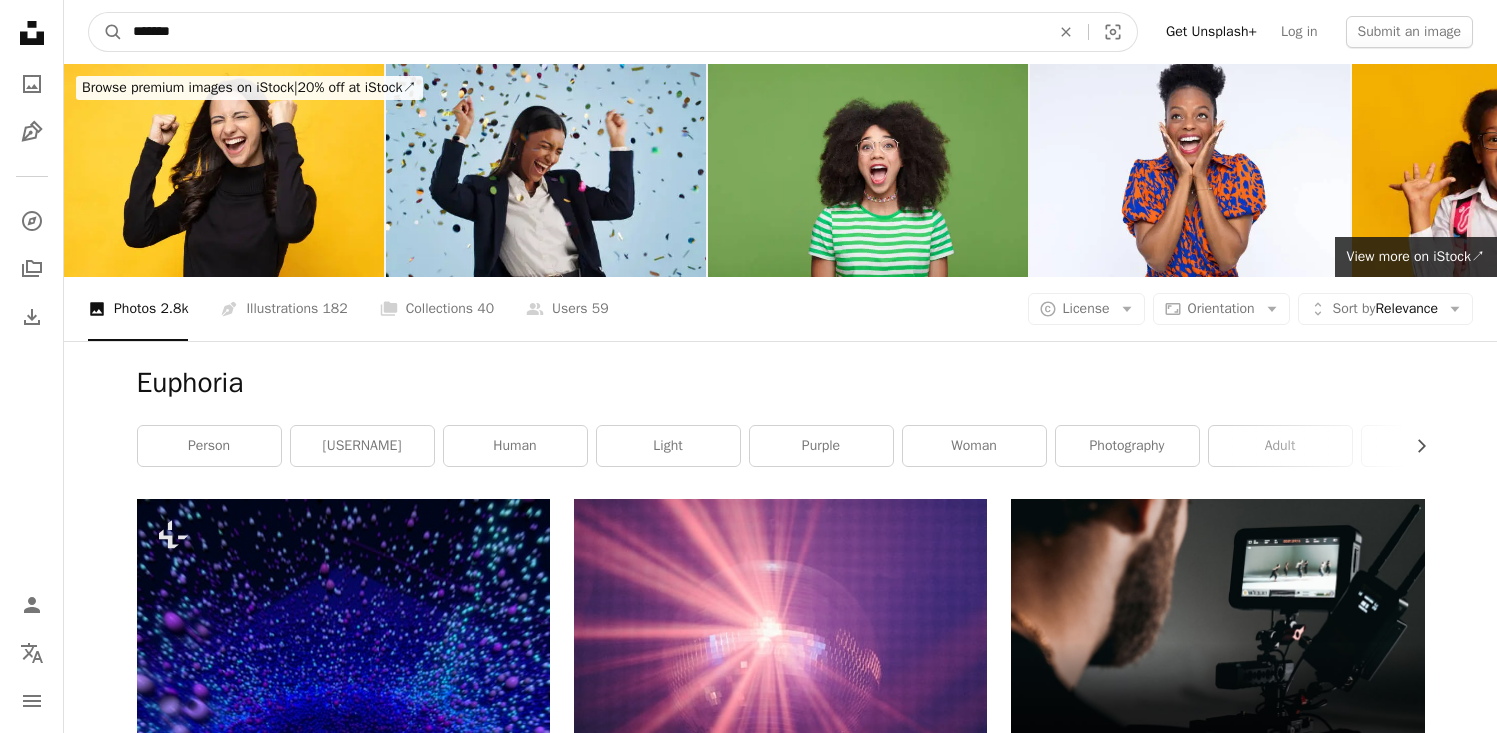 type on "********" 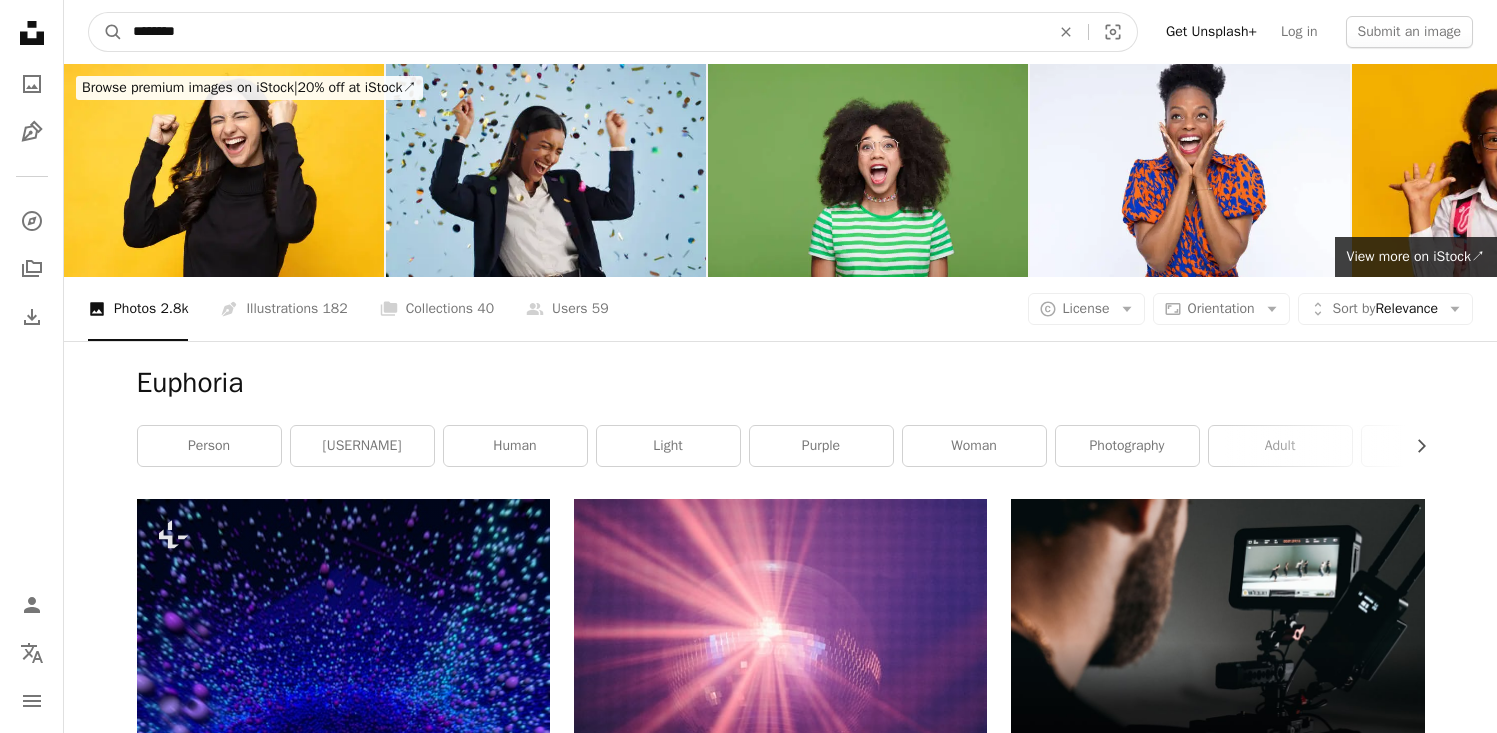 click on "A magnifying glass" at bounding box center (106, 32) 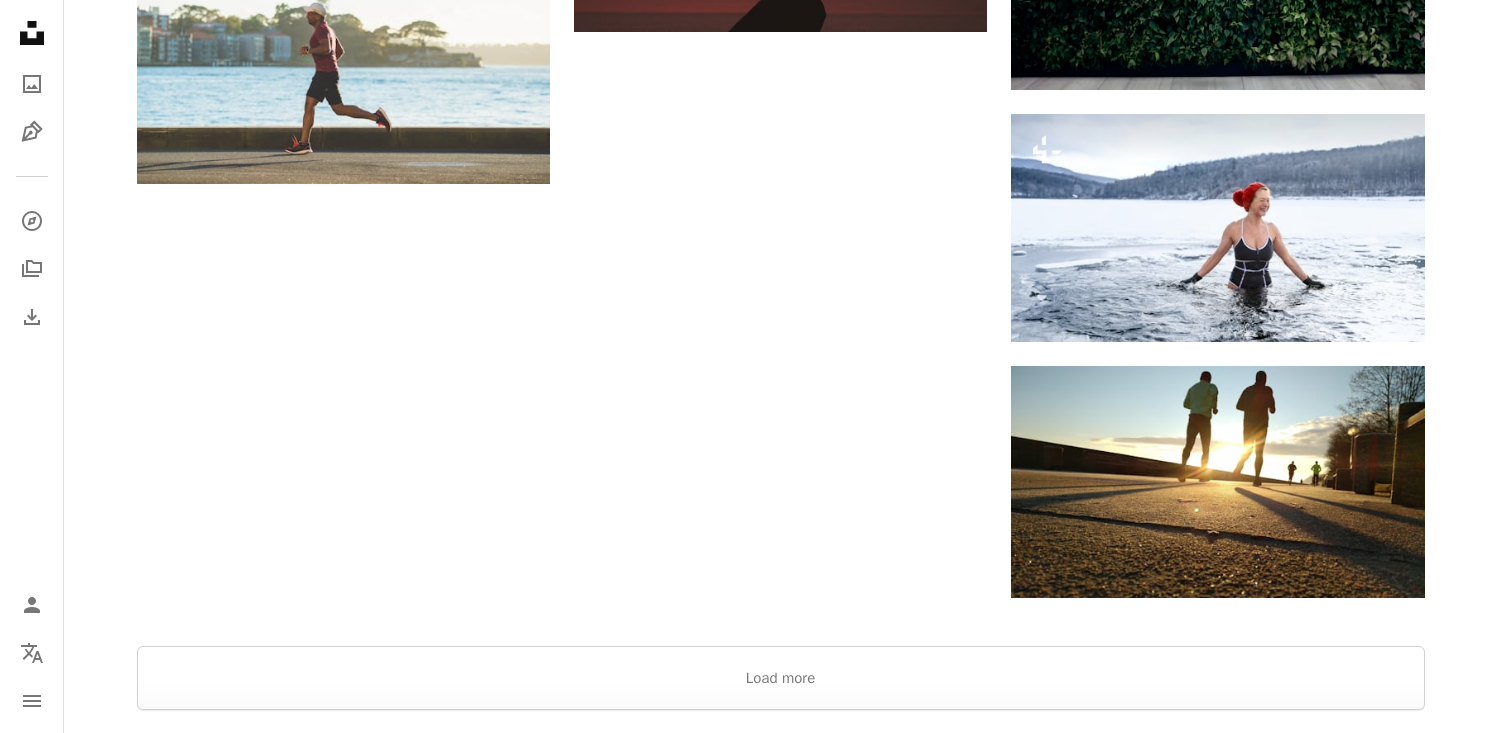 scroll, scrollTop: 2802, scrollLeft: 0, axis: vertical 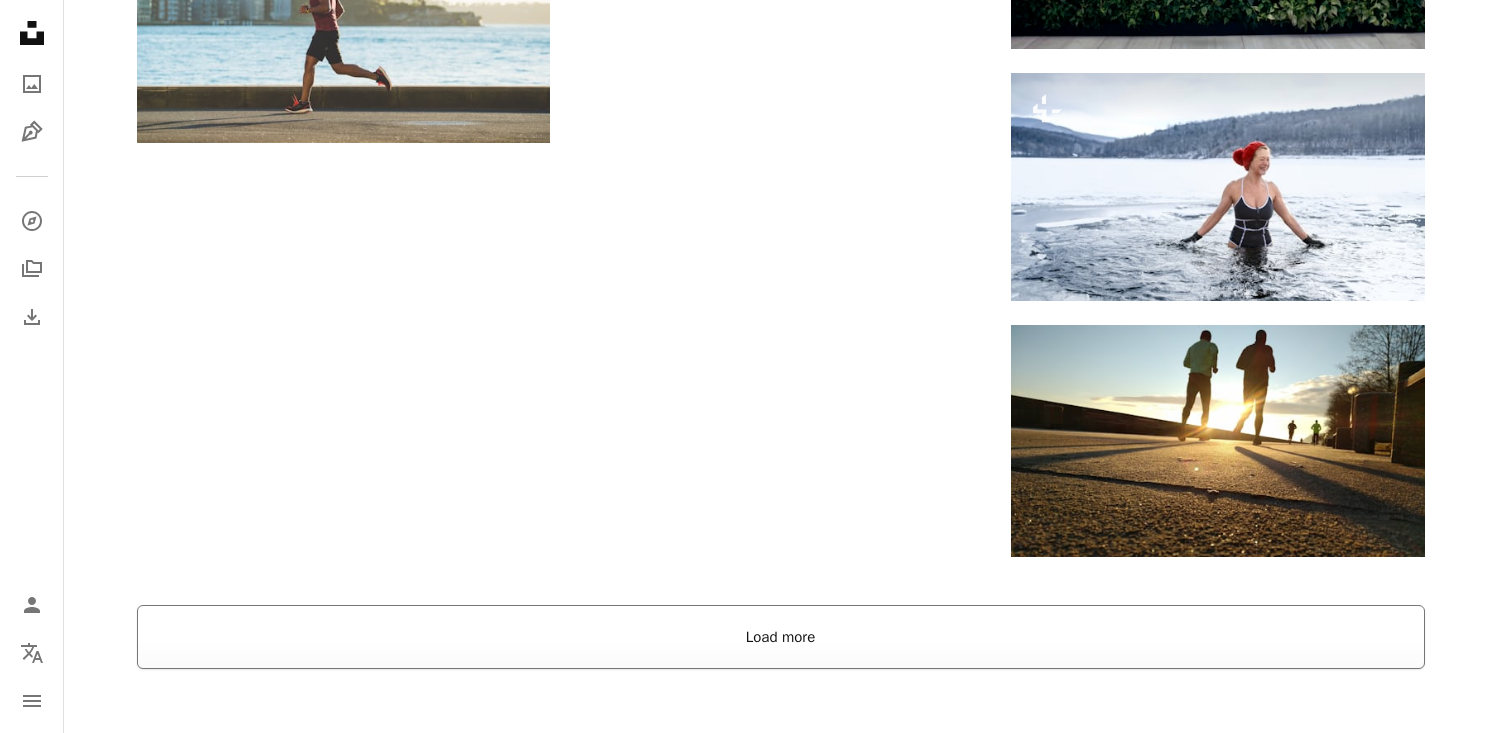click on "Load more" at bounding box center (781, 637) 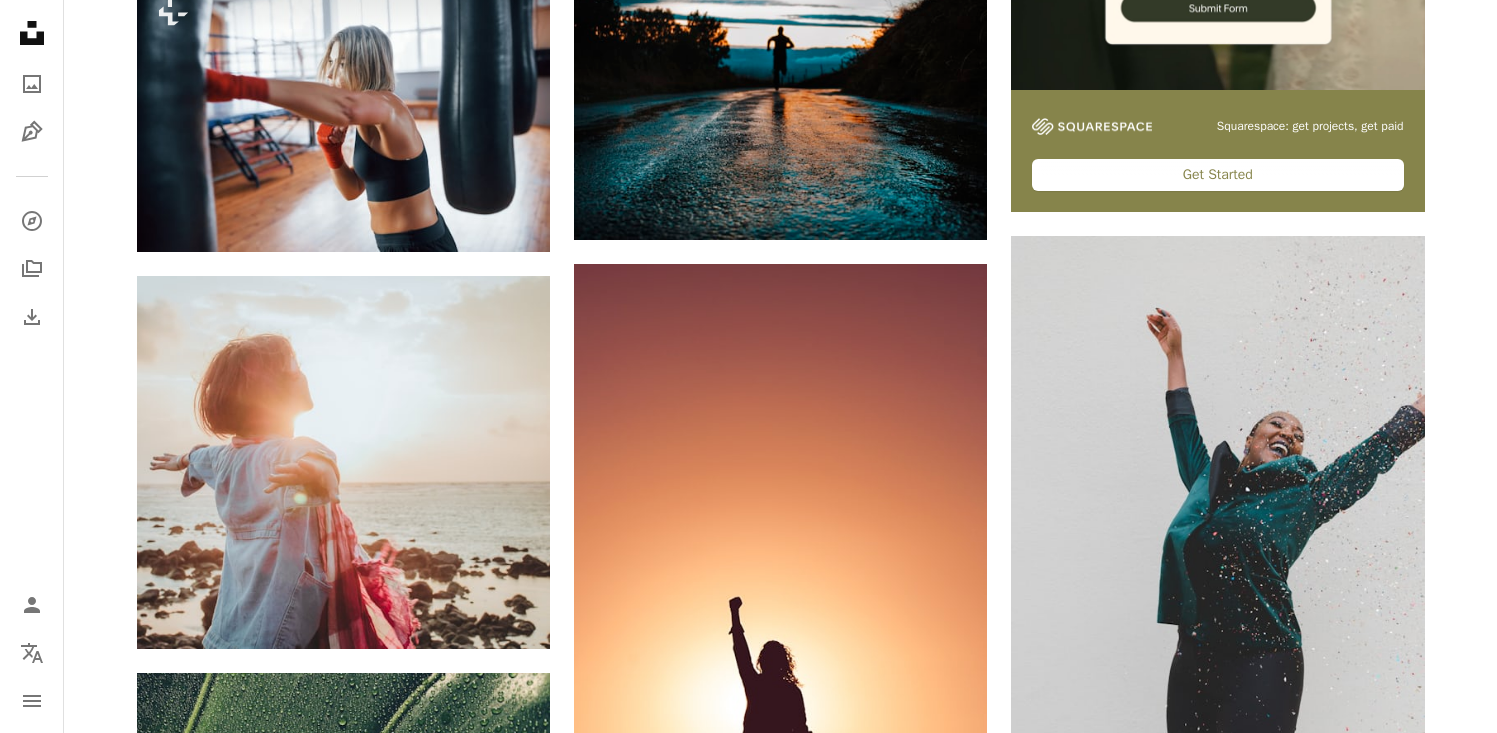 scroll, scrollTop: 0, scrollLeft: 0, axis: both 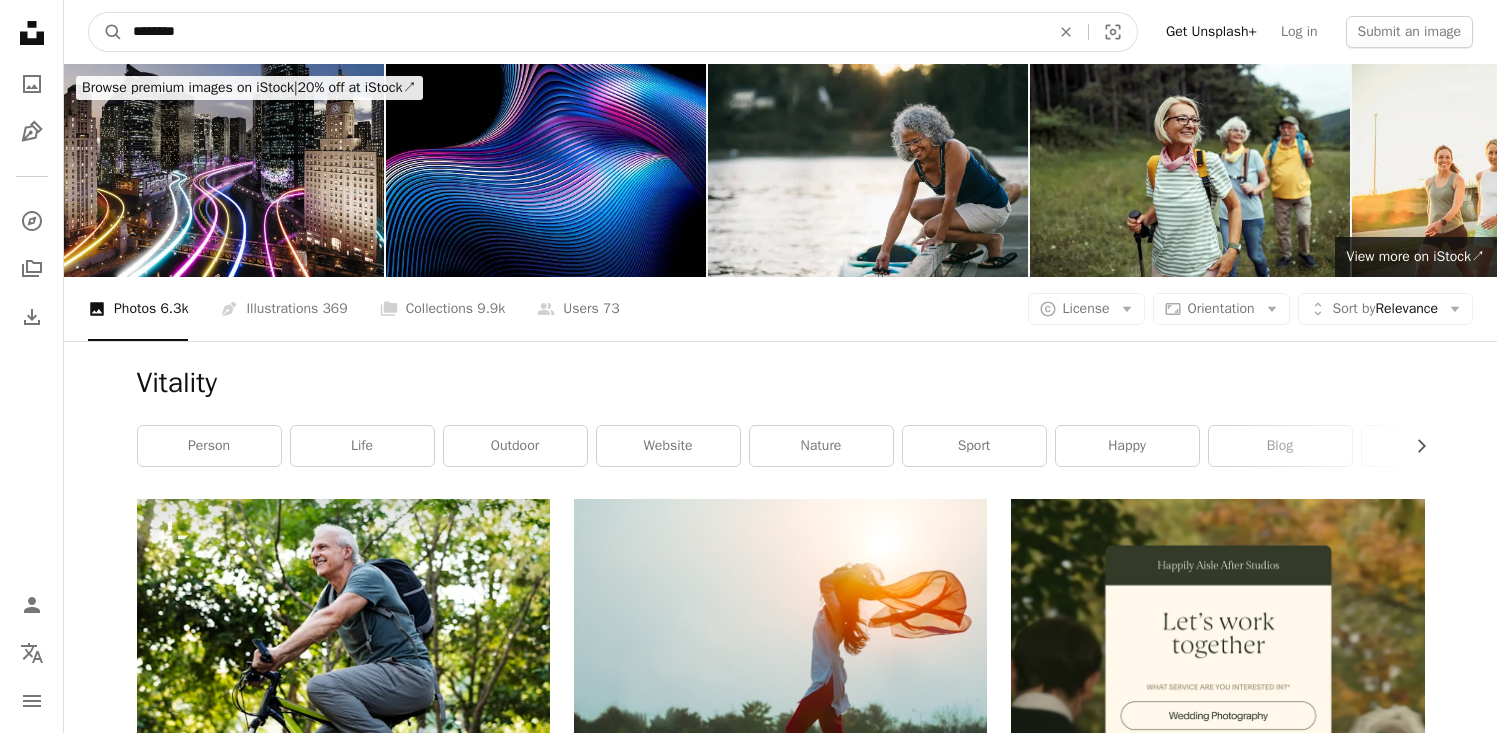 click on "********" at bounding box center [583, 32] 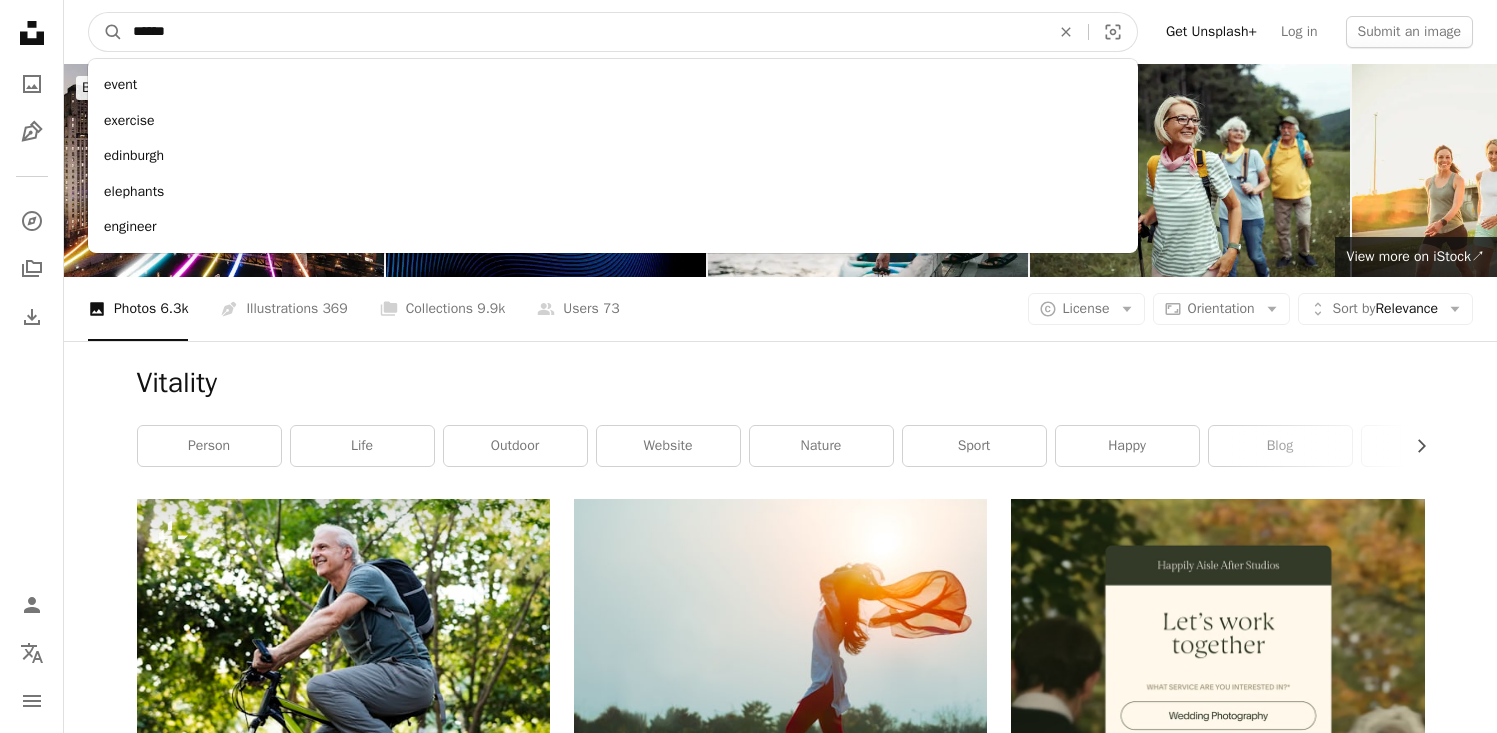 type on "*******" 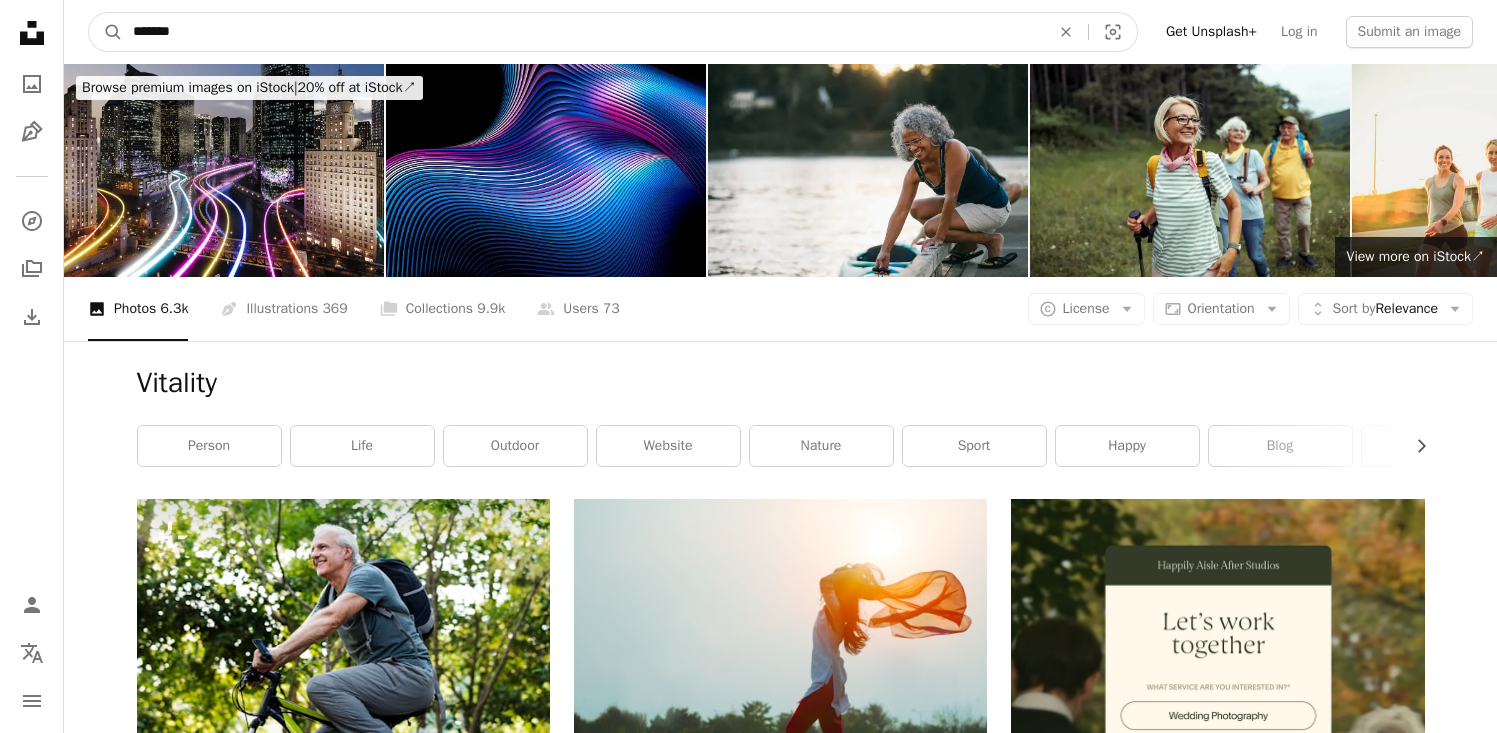 click on "A magnifying glass" at bounding box center (106, 32) 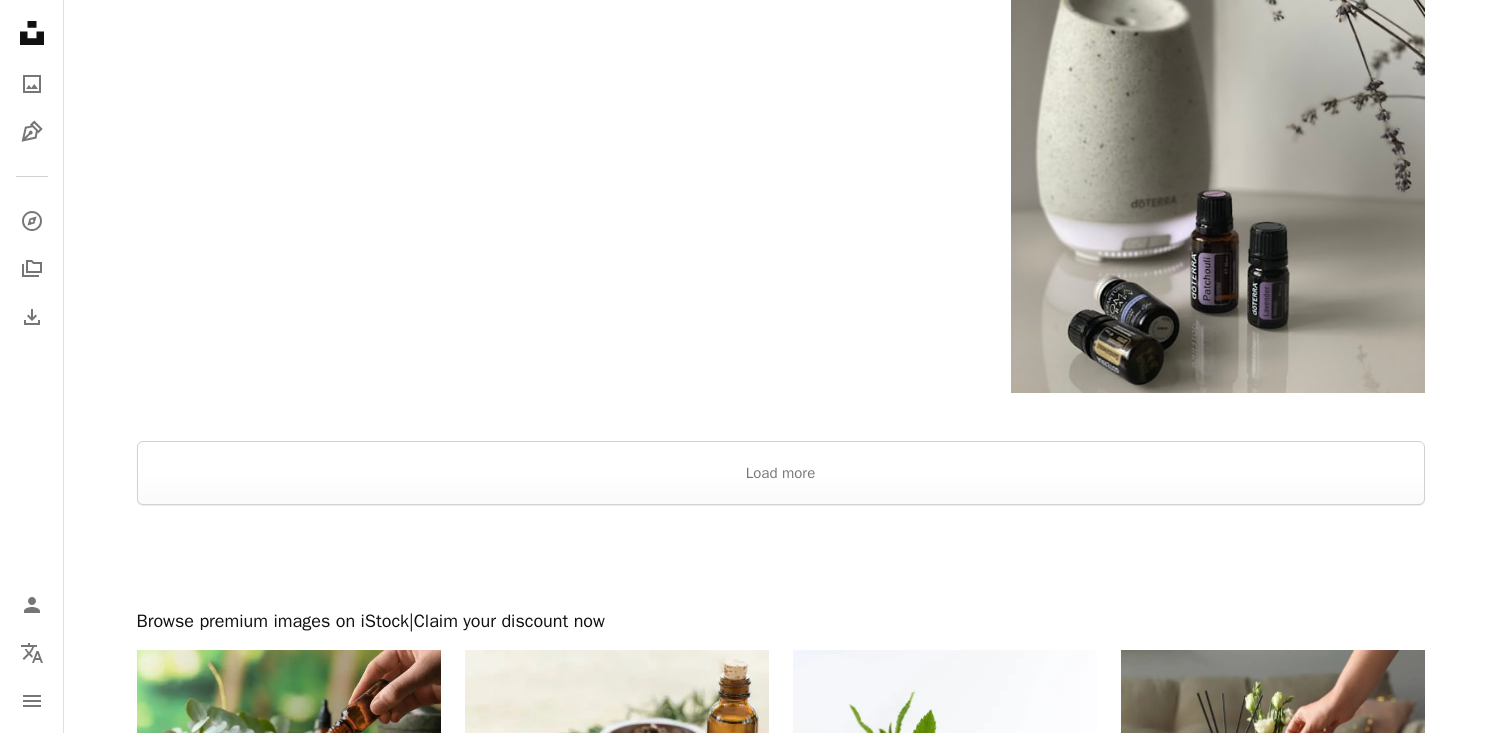 scroll, scrollTop: 4253, scrollLeft: 0, axis: vertical 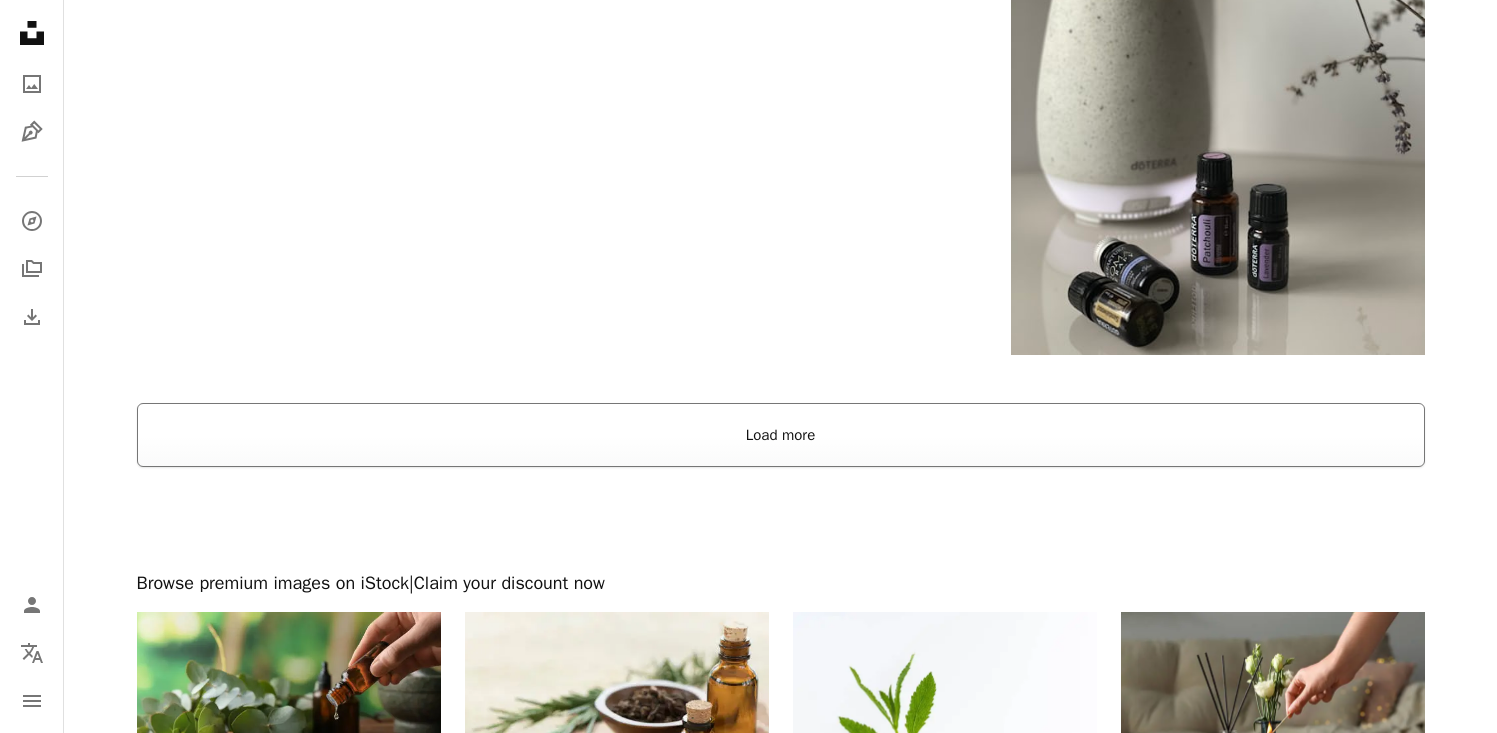 click on "Load more" at bounding box center (781, 435) 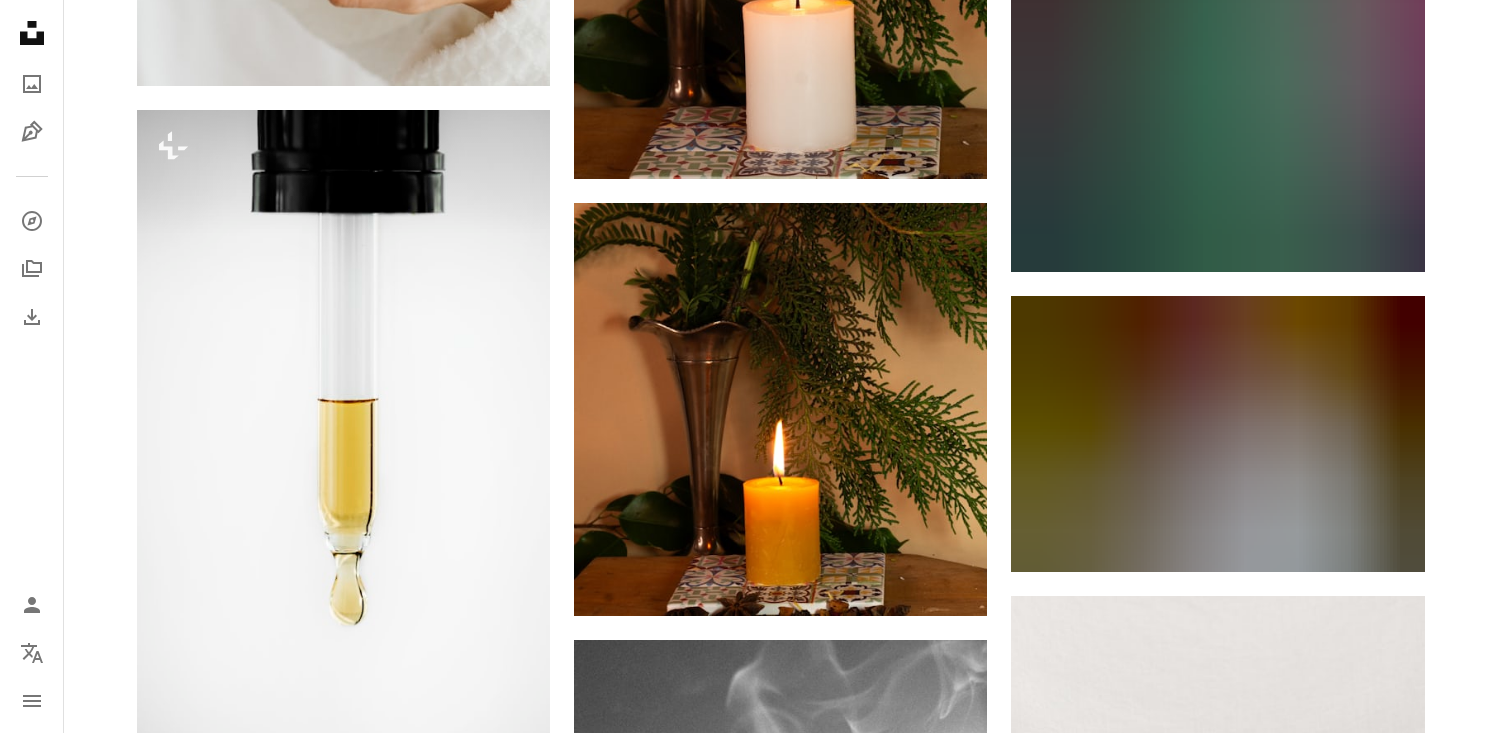 scroll, scrollTop: 2882, scrollLeft: 0, axis: vertical 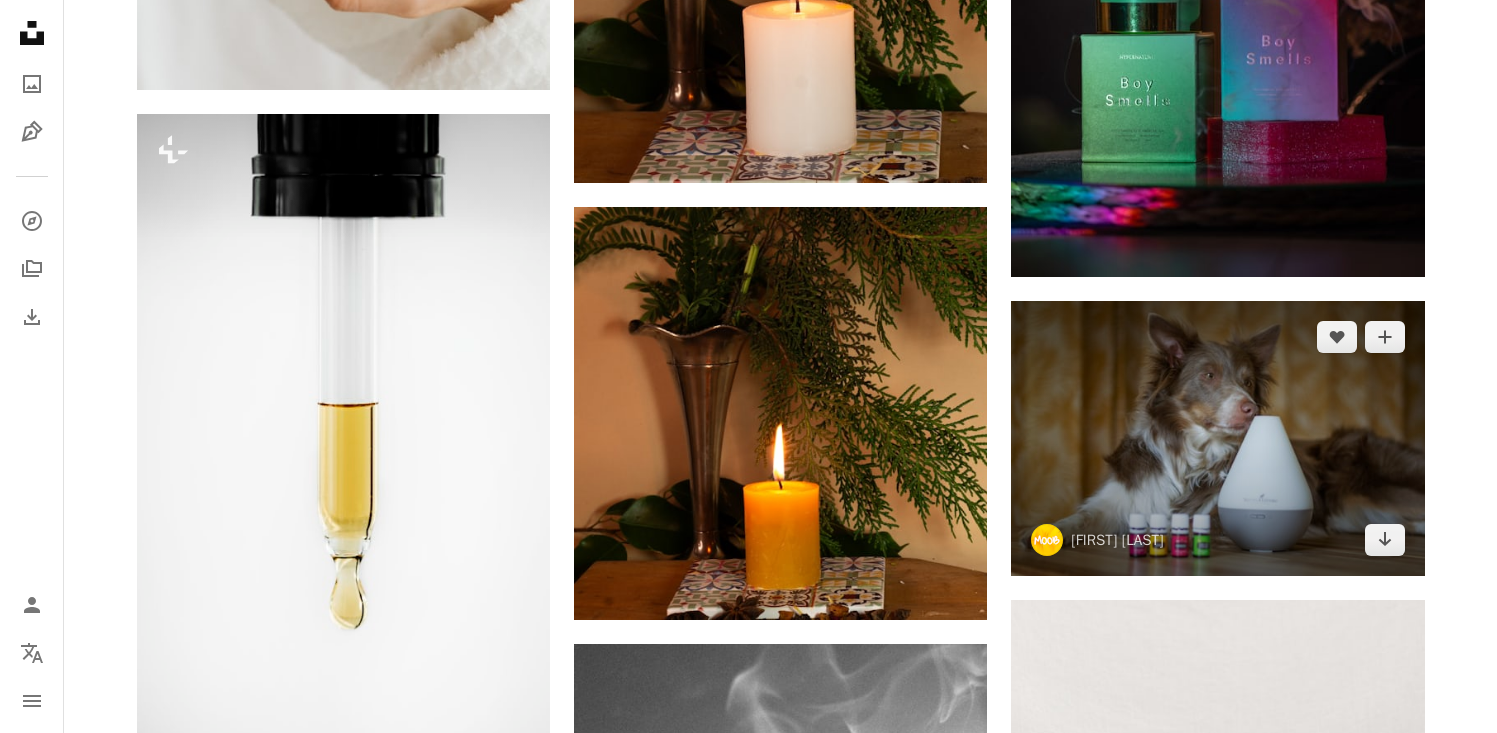 click at bounding box center (1217, 438) 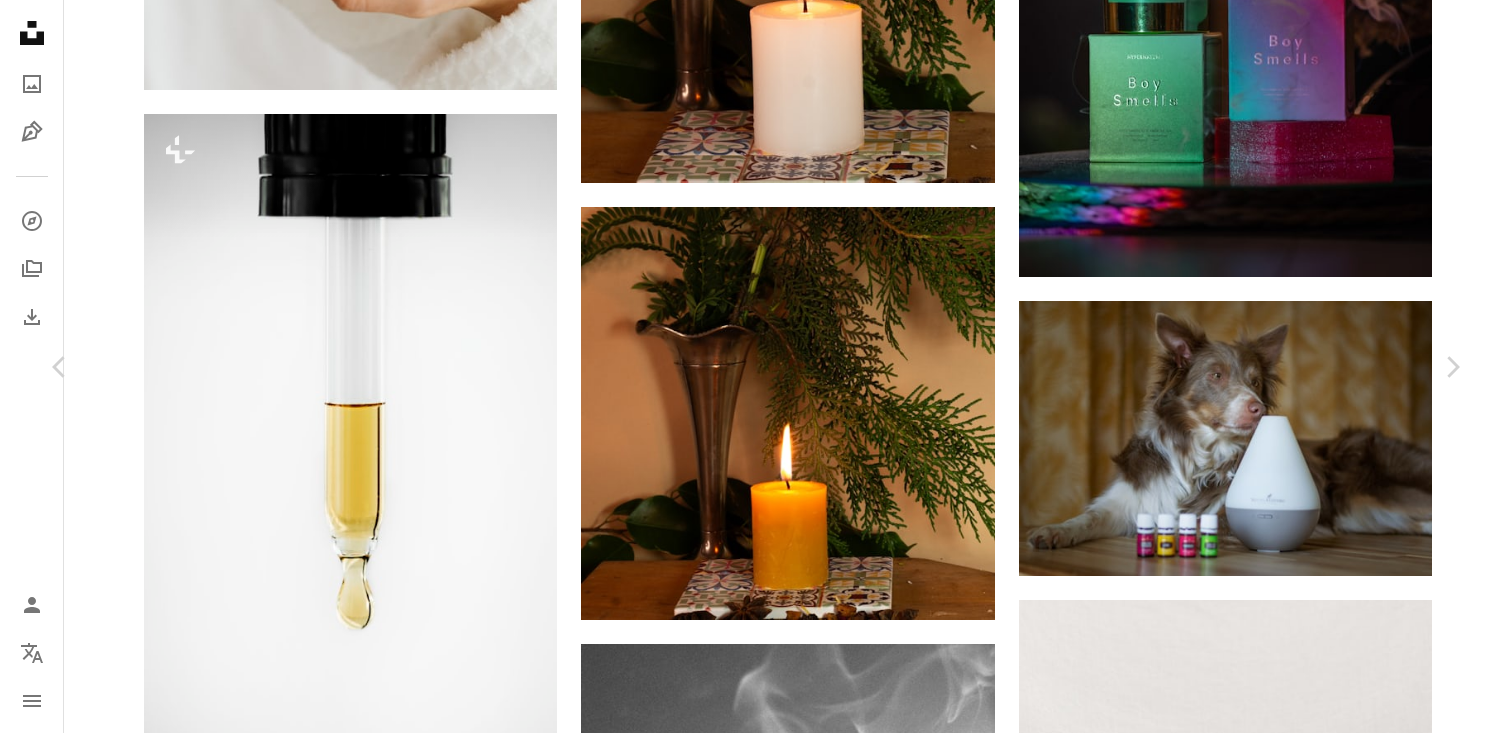 click on "Download free" at bounding box center [1263, 21036] 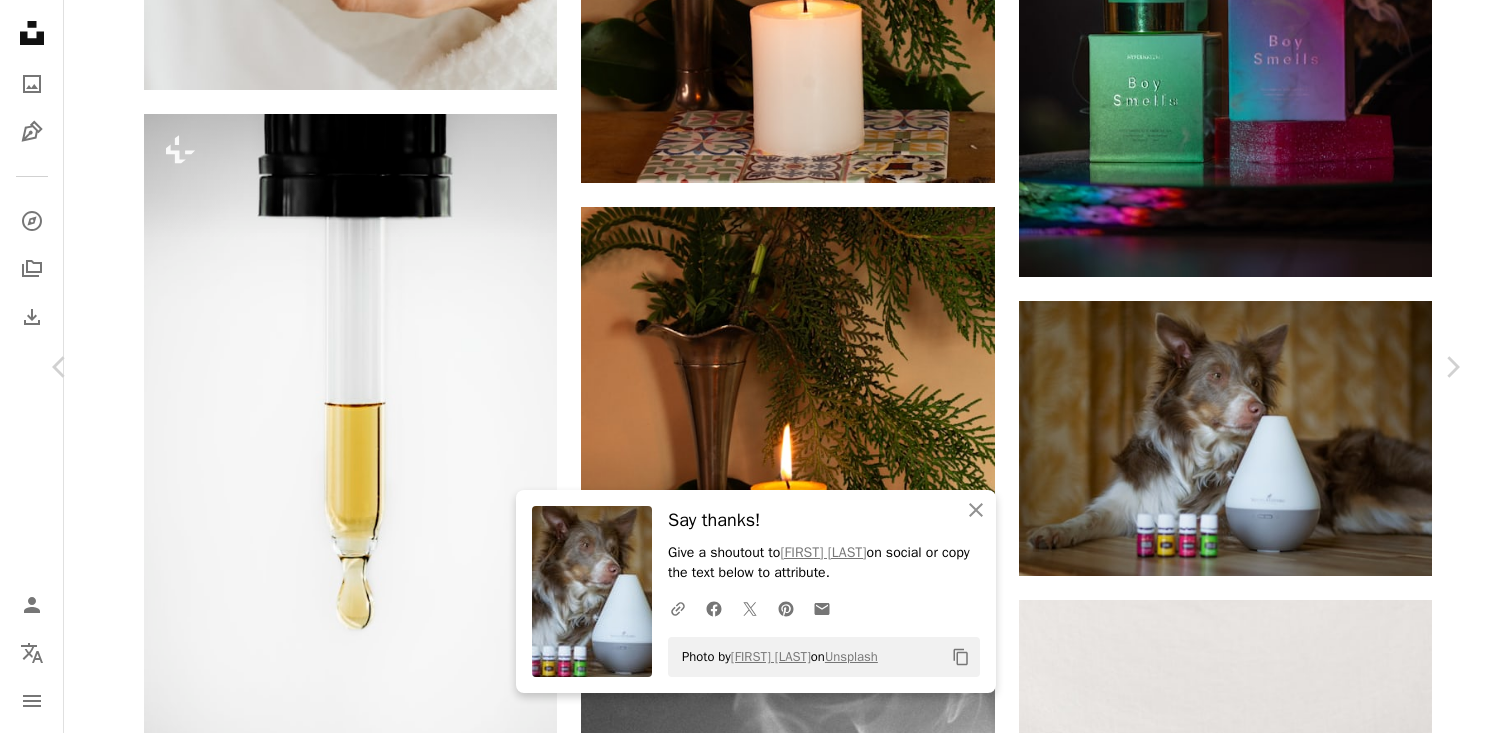 click on "Copy content" 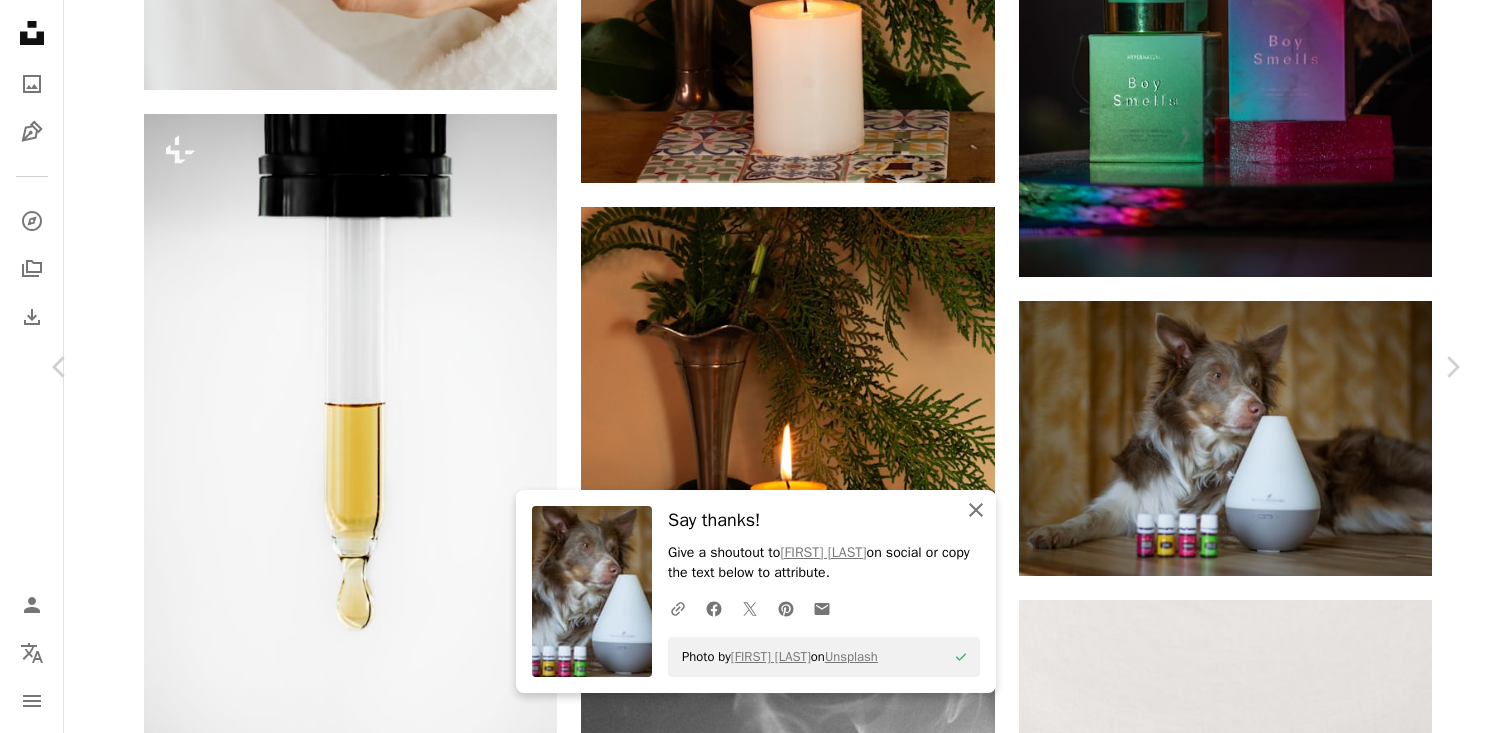 click on "An X shape" 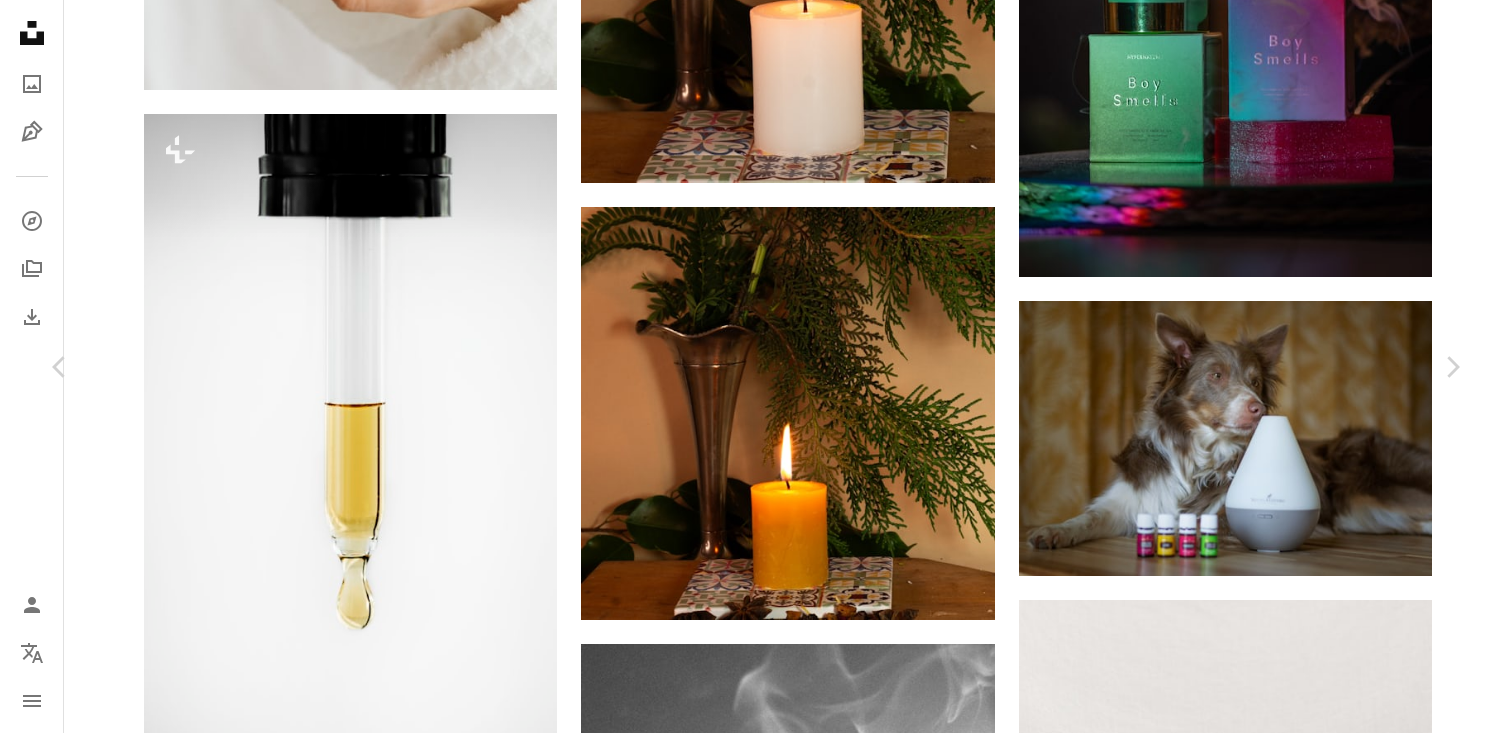 click on "An X shape Chevron left Chevron right A [LAST] moob A heart A plus sign Download free Chevron down Zoom in Views 73,225 Downloads 448 A forward-right arrow Share Info icon Info More Actions Border collie smelling good stuff Calendar outlined Published on March 11, 2022 Safety Free to use under the Unsplash License border collie aromatherapy diffuser oils dog animal grey furniture pet mammal canine Creative Commons images Browse premium related images on iStock | Save 20% with code UNSPLASH20 View more on iStock ↗ Related images A heart A plus sign Plus sign for Unsplash+ A heart A plus sign Cj For Unsplash+ A lock Download A heart A plus sign Honest Paws Arrow pointing down A heart A plus sign Honest Paws Arrow pointing down A heart A plus sign Neakasa Arrow pointing down Plus sign for Unsplash+ A heart A plus sign Brooke Cagle For Unsplash+ A lock Download A heart A plus sign Honest Paws Arrow pointing down A heart A plus sign Jellybee A heart volant" at bounding box center [756, 21355] 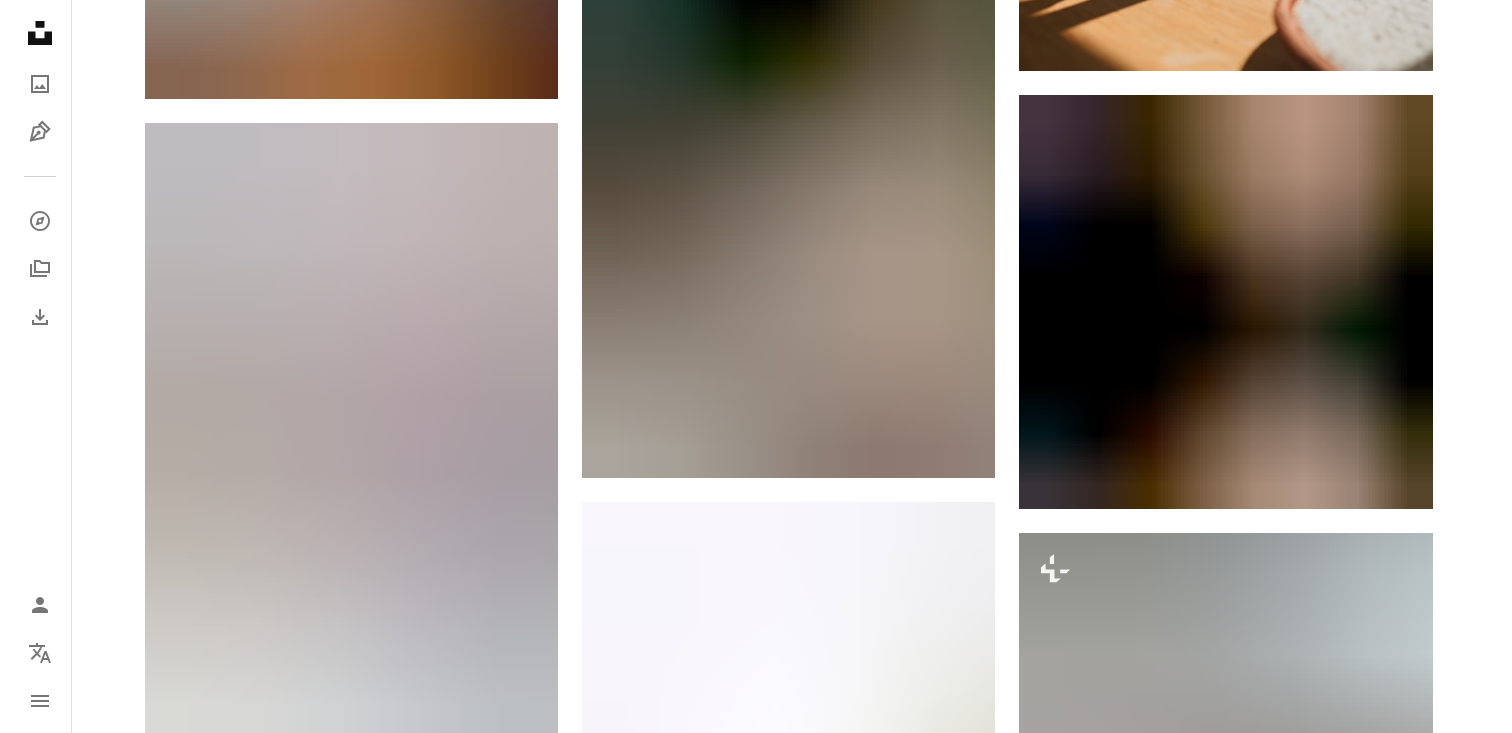 scroll, scrollTop: 11771, scrollLeft: 0, axis: vertical 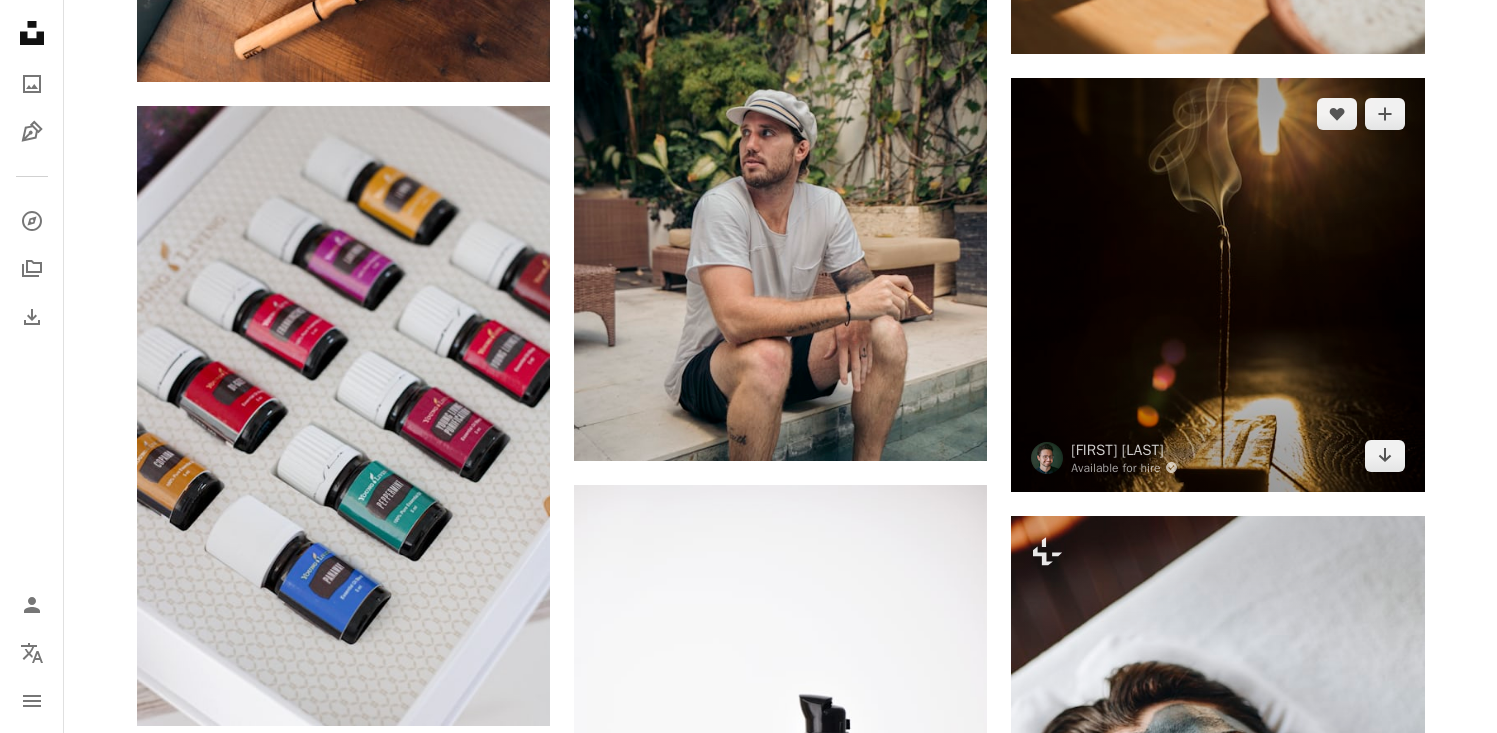 click at bounding box center (1217, 284) 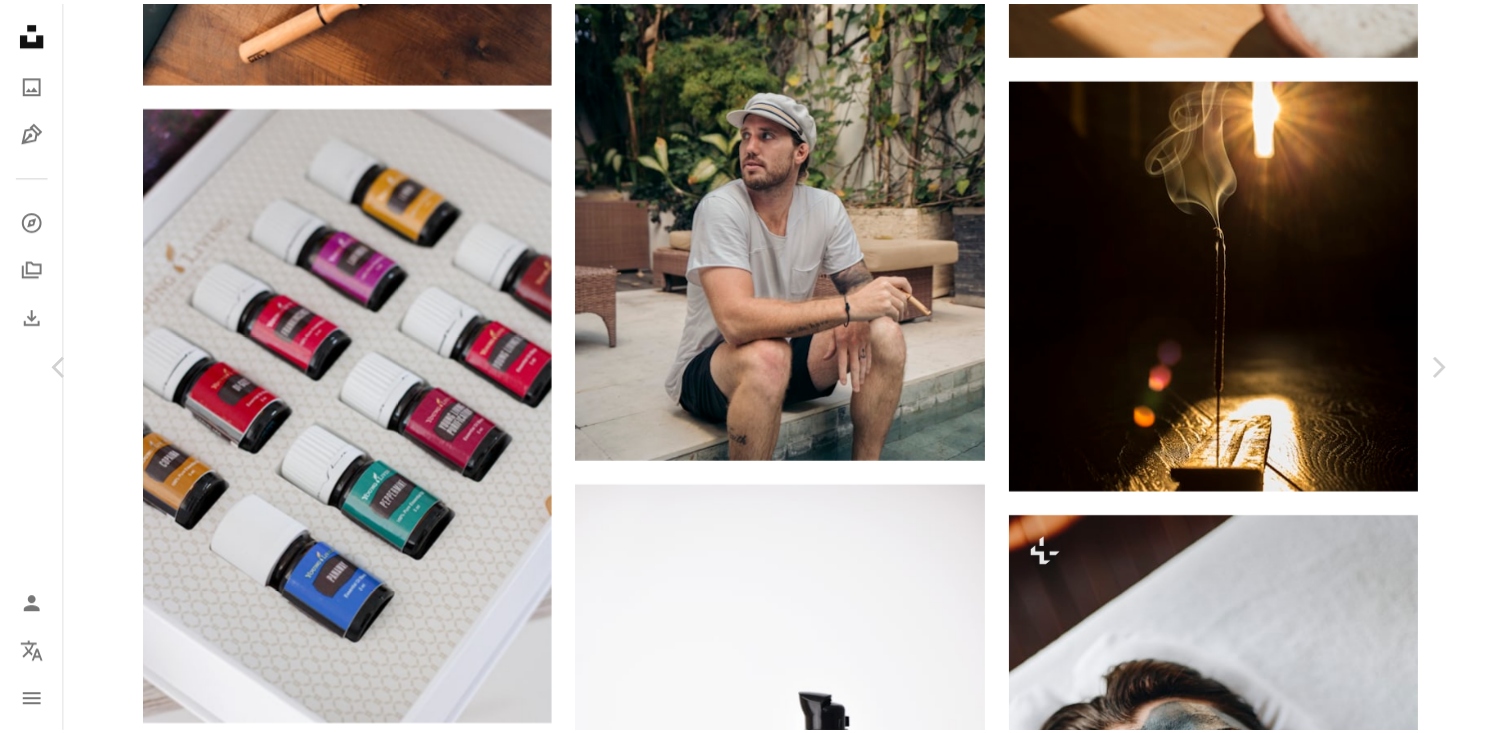 scroll, scrollTop: 2545, scrollLeft: 0, axis: vertical 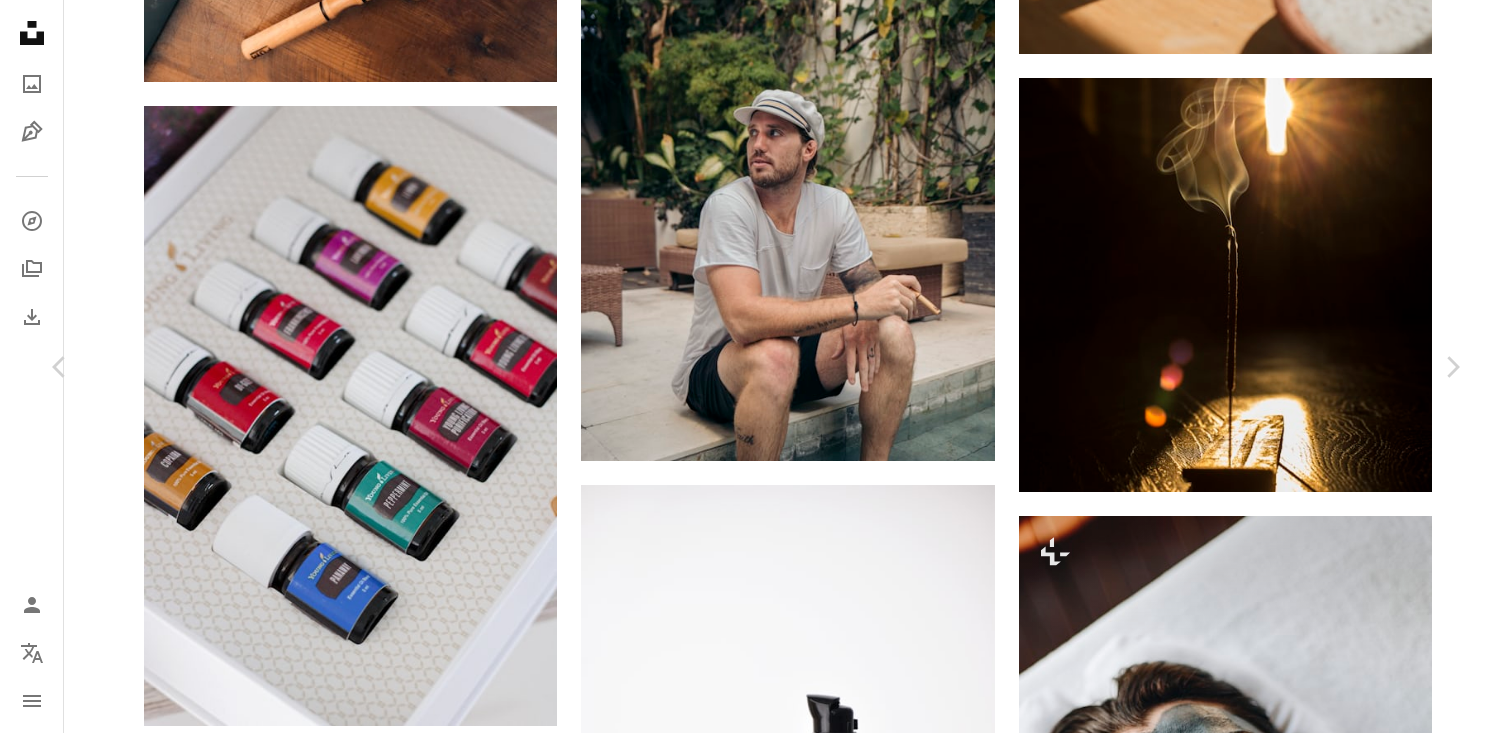 click on "Unsplash logo Unsplash Home A photo Pen Tool A compass A stack of folders Download Person Localization icon navigation menu A magnifying glass ******* An X shape Visual search Get Unsplash+ Log in Submit an image Browse premium images on iStock  |  20% off at iStock  ↗ Browse premium images on iStock 20% off at iStock  ↗ View more  ↗ View more on iStock  ↗ A photo Photos   2.5k Pen Tool Illustrations   49 A stack of folders Collections   445 A group of people Users   168 A copyright icon © License Arrow down Aspect ratio Orientation Arrow down Unfold Sort by  Relevance Arrow down Filters Filters Essence Chevron right essential oil skin care flower self care drop nature beauty brown outdoor petal healthcare and medicine female Plus sign for Unsplash+ A heart A plus sign Daiga Ellaby For  Unsplash+ A lock Download A heart A plus sign Hanna Lesnaya Arrow pointing down Plus sign for Unsplash+ A heart A plus sign Getty Images For  Unsplash+ A lock Download A heart A plus sign Susan Wilkinson A heart" at bounding box center (756, 164) 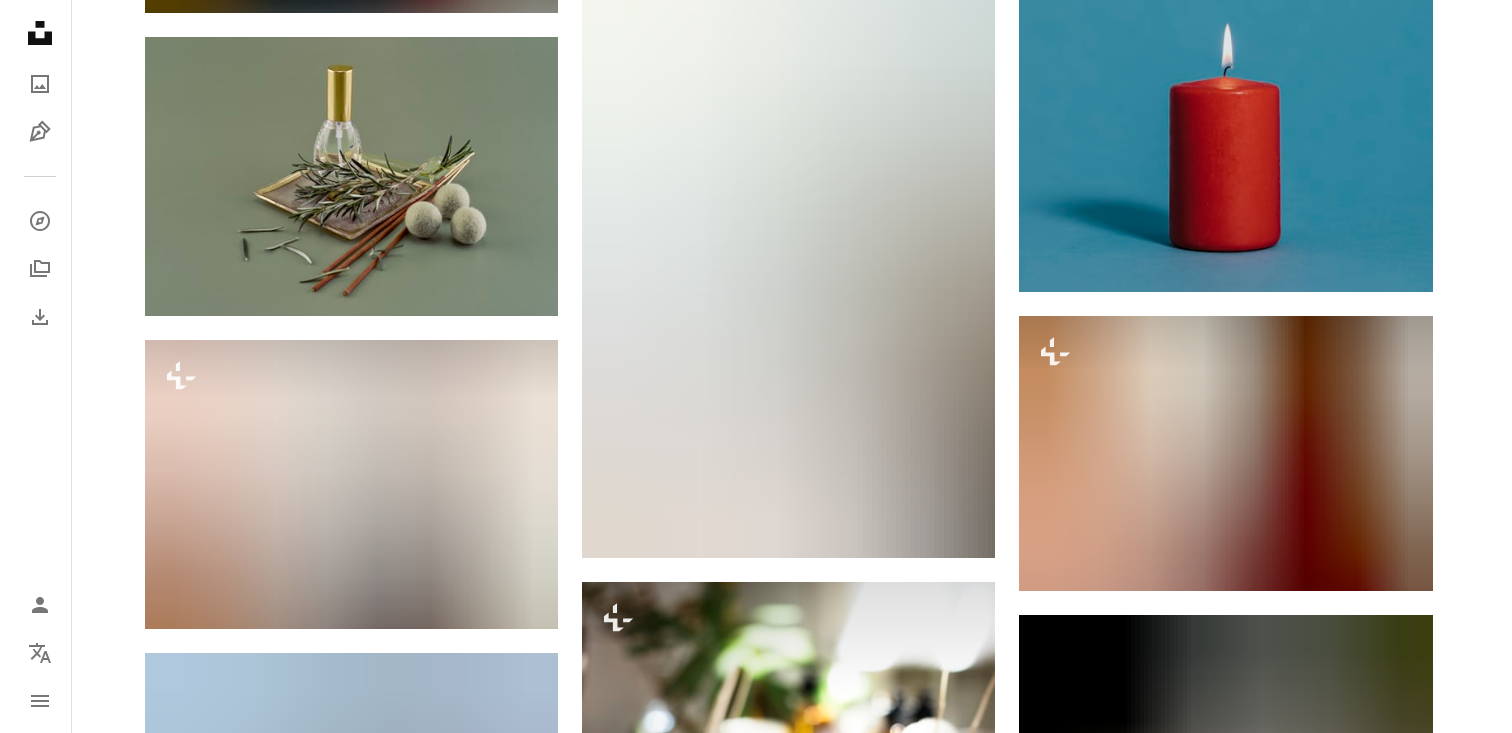 scroll, scrollTop: 20423, scrollLeft: 0, axis: vertical 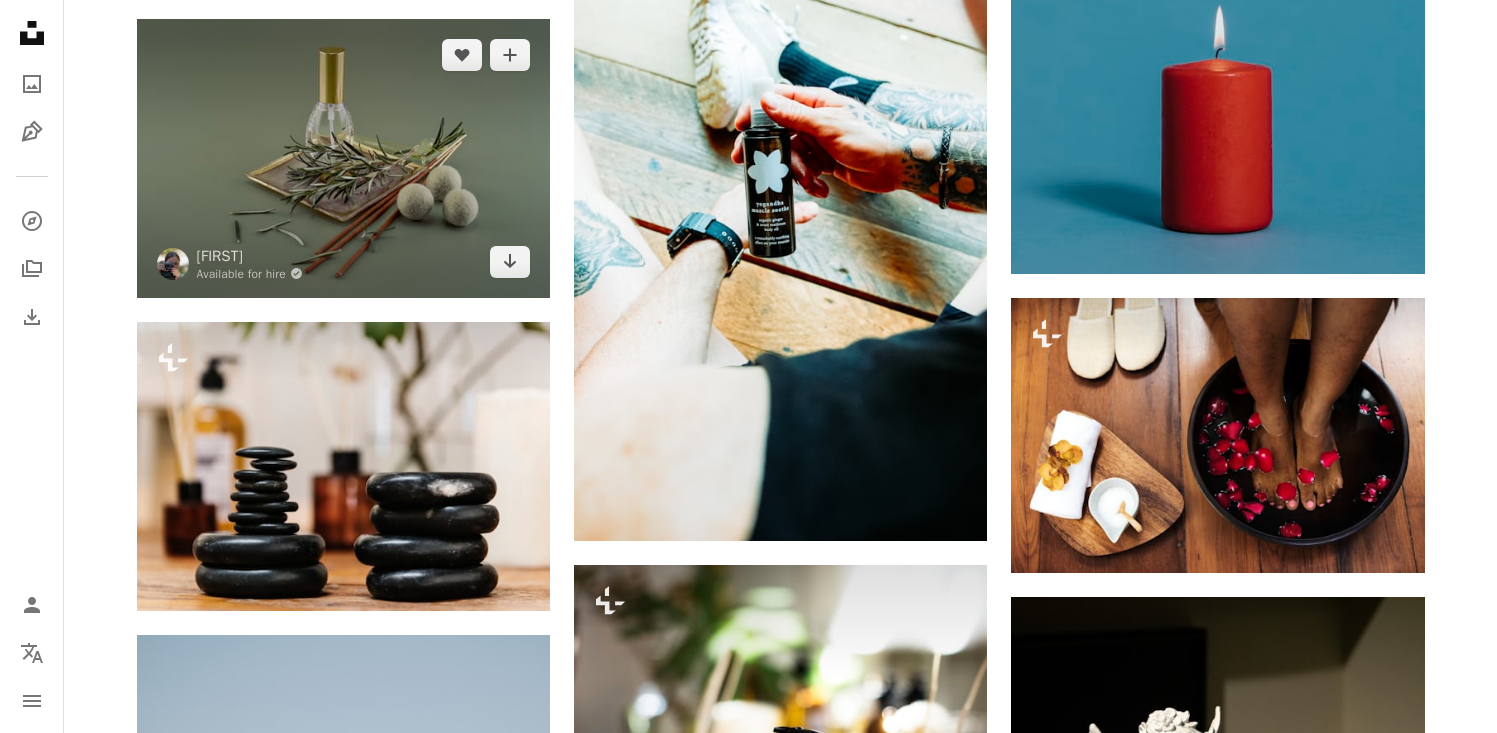 click at bounding box center (343, 158) 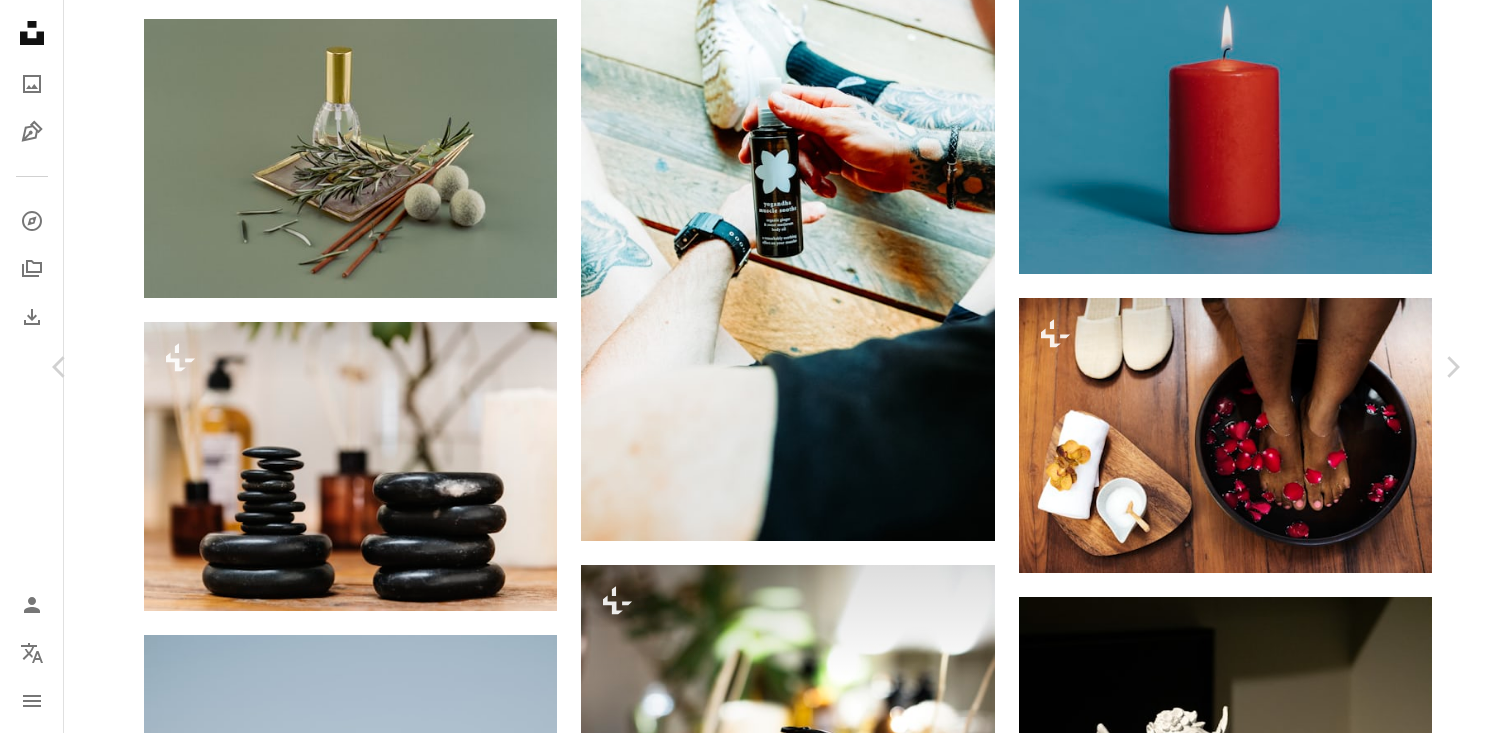 scroll, scrollTop: 286, scrollLeft: 0, axis: vertical 